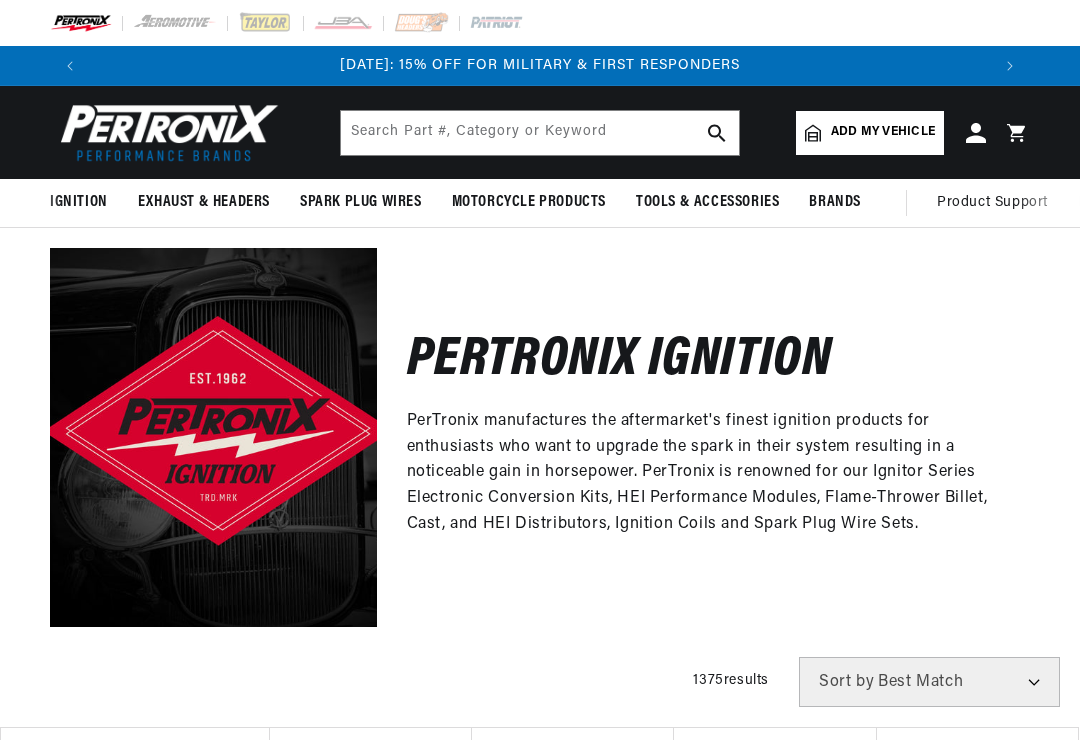 scroll, scrollTop: 0, scrollLeft: 0, axis: both 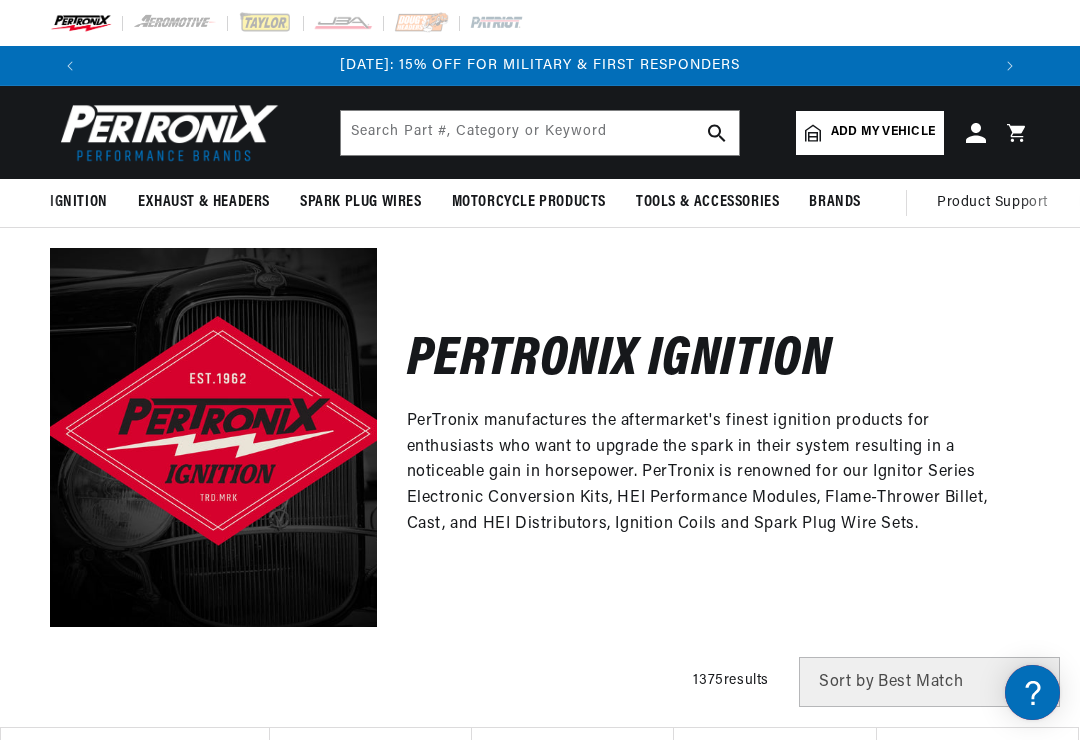 click on "Add my vehicle" at bounding box center [883, 132] 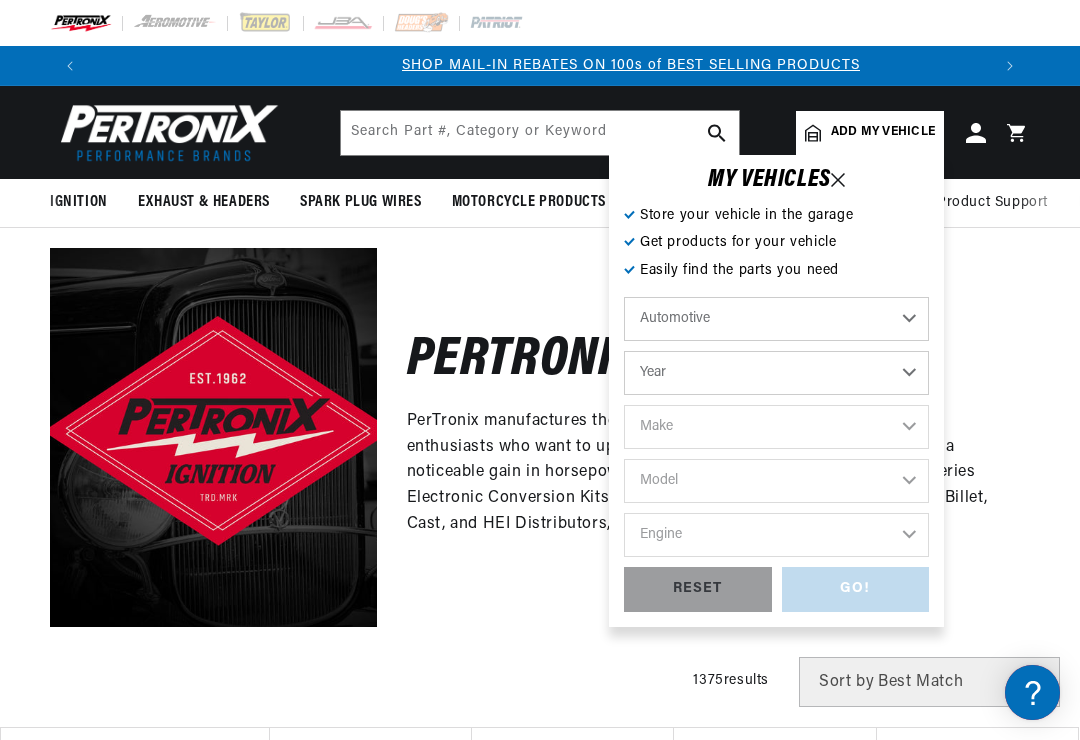 scroll, scrollTop: 0, scrollLeft: 900, axis: horizontal 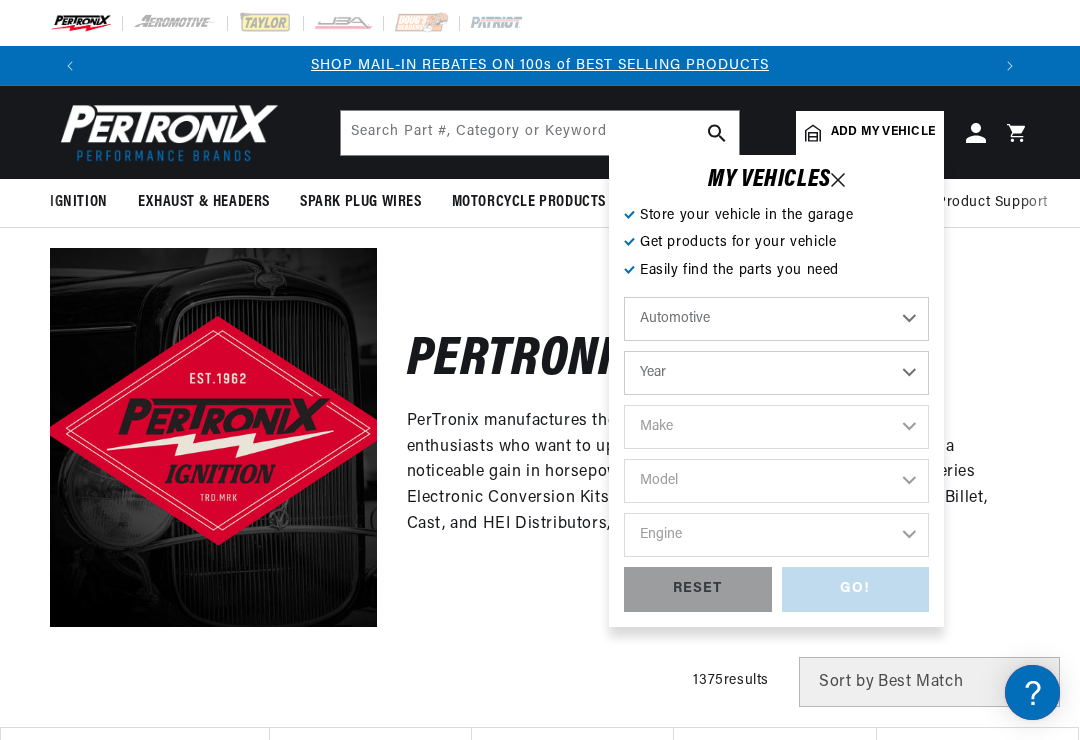 click on "Year
2022
2021
2020
2019
2018
2017
2016
2015
2014
2013
2012
2011
2010
2009
2008
2007
2006
2005
2004
2003
2002
2001
2000
1999
1998
1997
1996
1995
1994
1993
1992
1991
1990
1989
1988
1987
1986 1985" at bounding box center (776, 373) 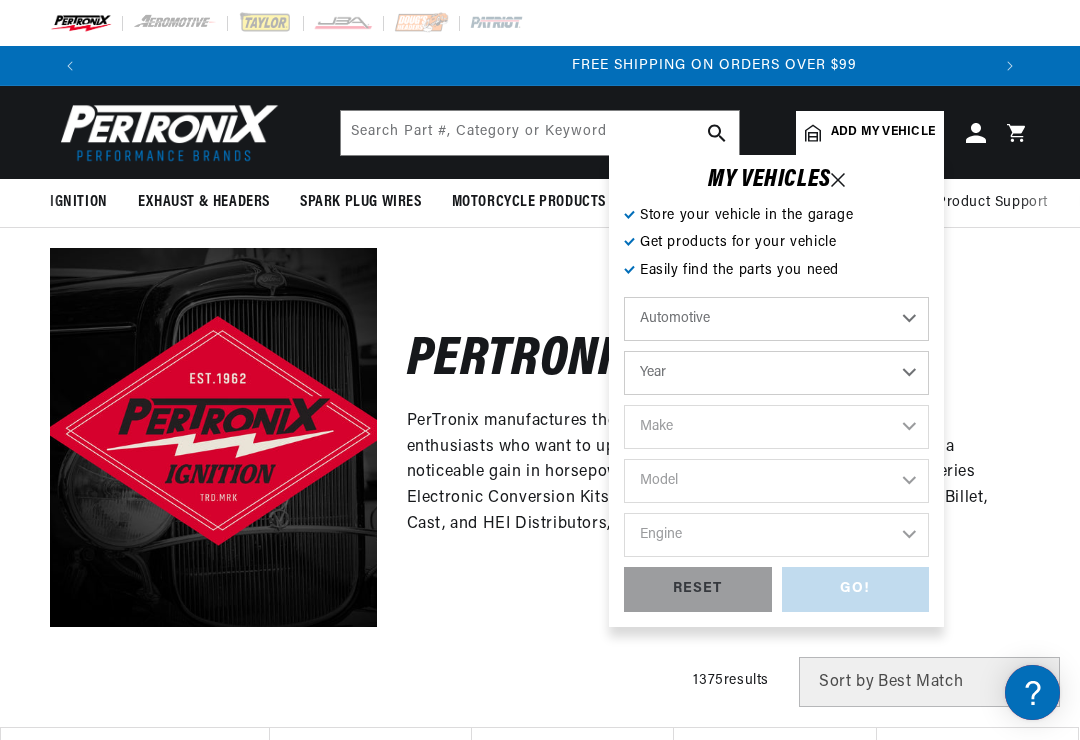 select on "1965" 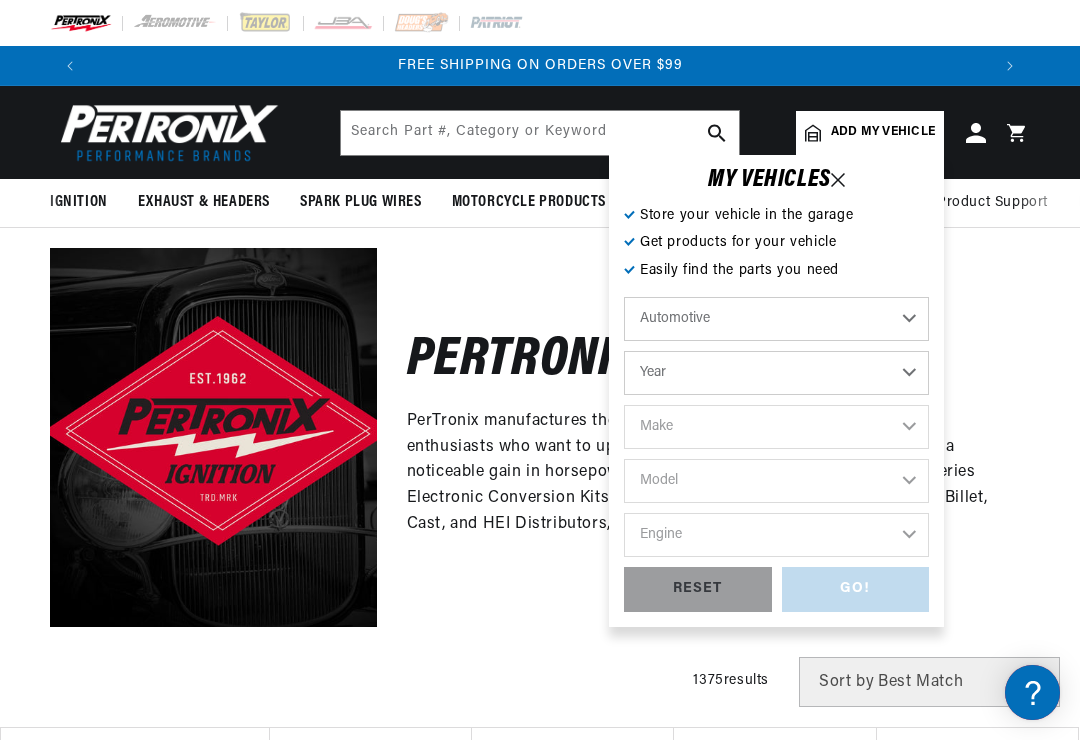 select on "1965" 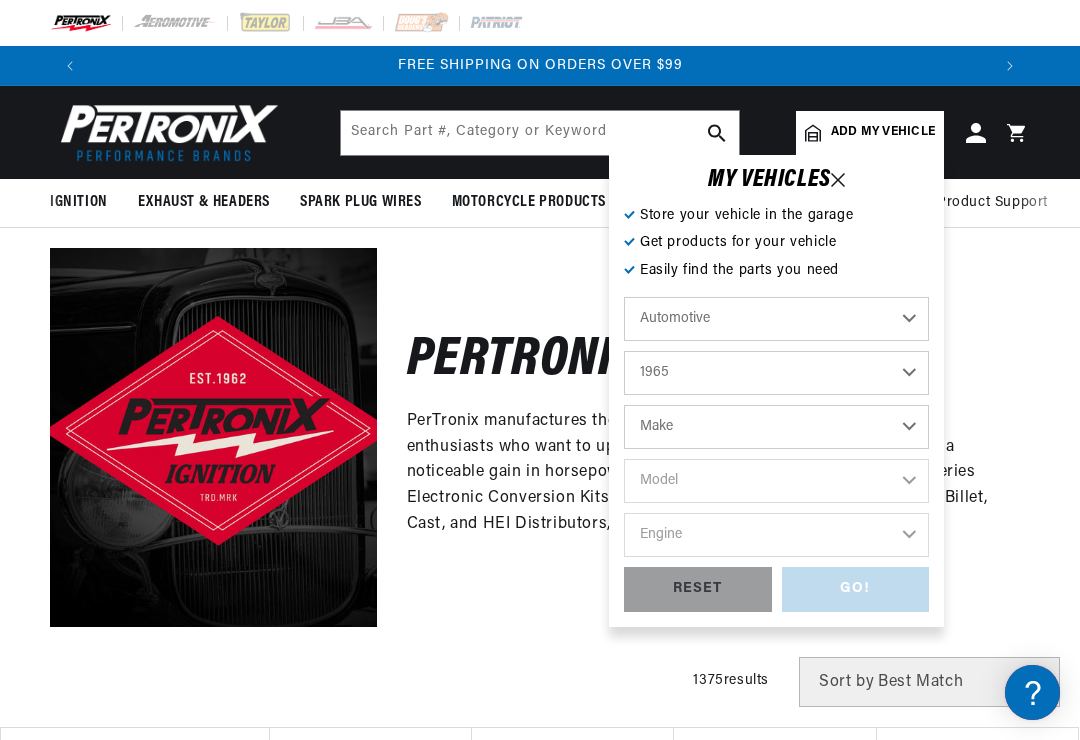 click on "Make
Alfa Romeo
American Motors
Aston Martin
Austin
Austin Healey
Avanti
Bentley
Buick
Cadillac
Checker
Chevrolet
Chrysler
Dodge
Ford
GMC
Gordon-Keeble
IHC Truck
International
Jaguar
Jeep
Lamborghini
Lancia
Lincoln
Lotus
Mercedes-Benz
Mercury
MG
Military Vehicles
Morris
Oldsmobile
Plymouth
Pontiac" at bounding box center (776, 427) 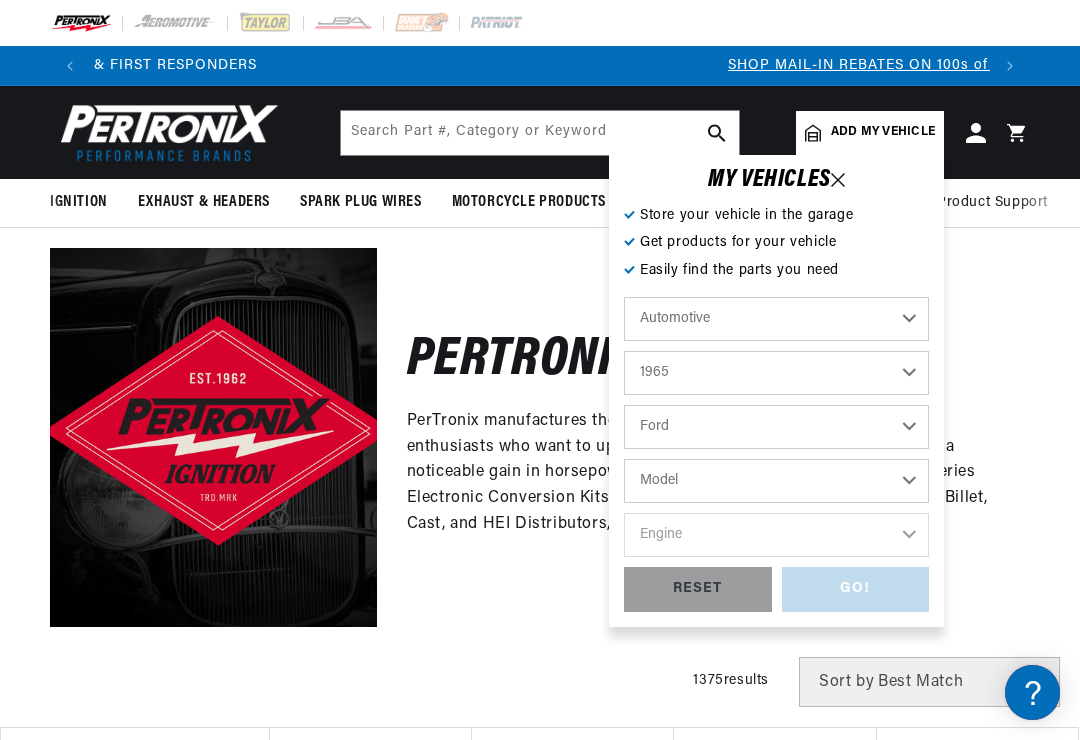 scroll, scrollTop: 0, scrollLeft: 0, axis: both 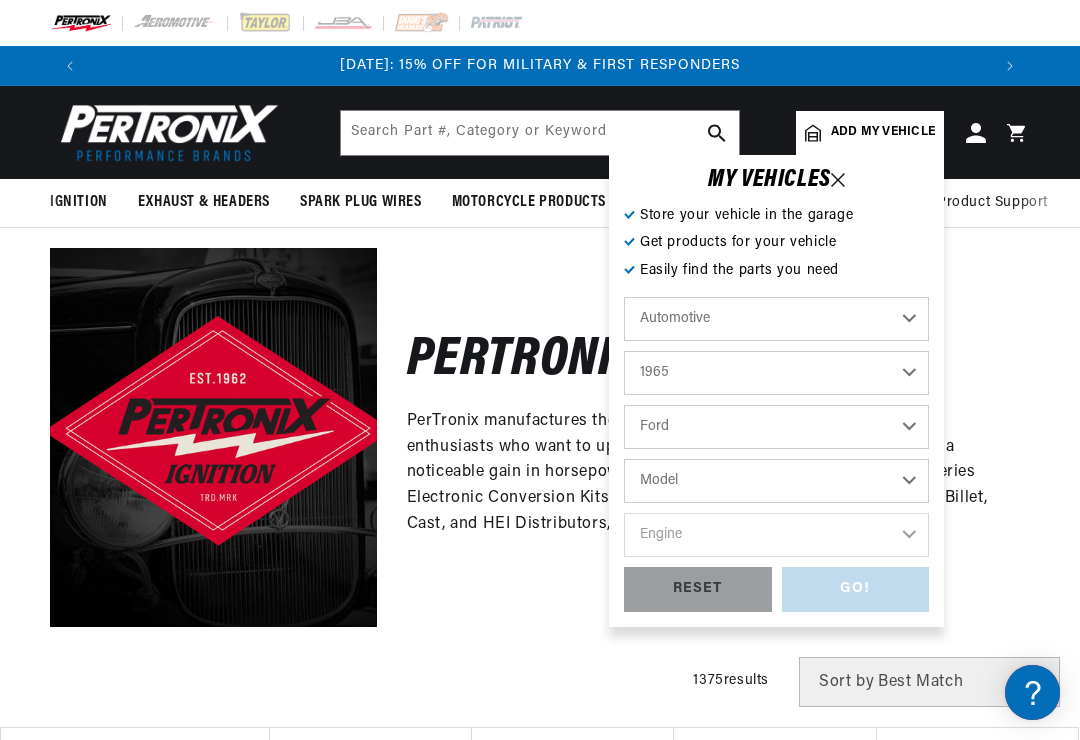 click on "Model
Club Wagon
Country Sedan
Country Squire
Custom
Custom 500
Econoline
F-100
F-250
F-350
Fairlane
Falcon
Falcon Sedan Delivery
Galaxie
Galaxie 500
LTD
Mustang
P-100
Ranch Wagon
Ranchero
Thunderbird" at bounding box center (776, 481) 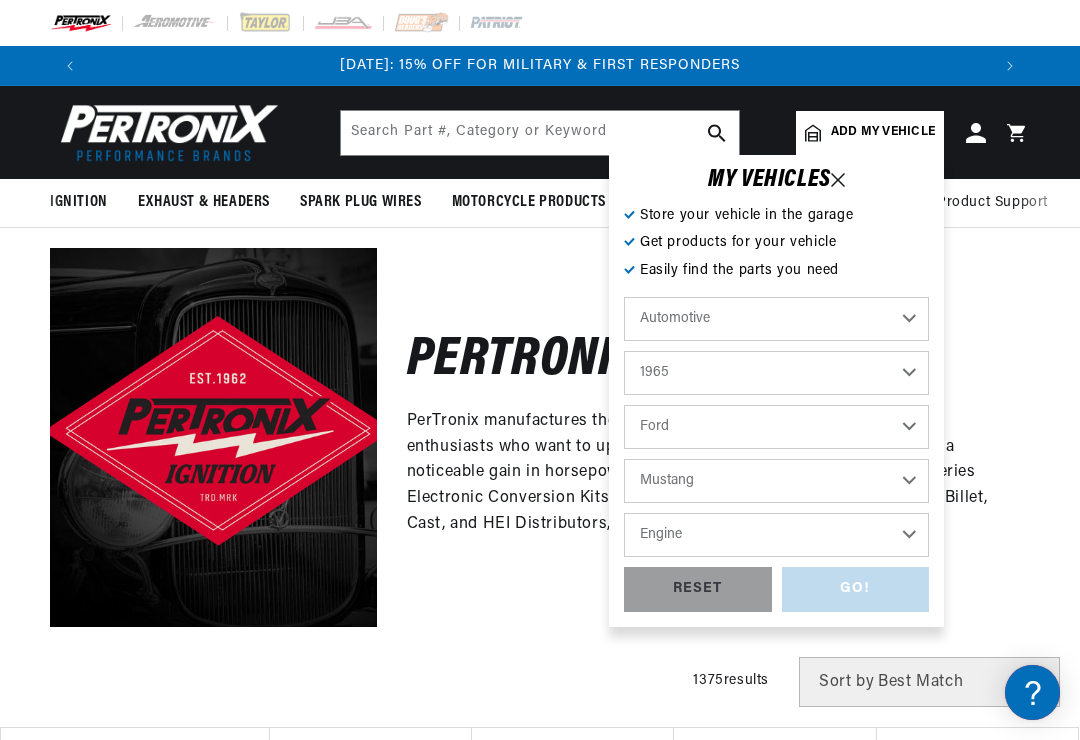 click on "Engine
4.1L
170cid / 2.8L
200cid / 3.3L
260cid / 4.3L
289cid / 4.7L
302cid / 5.0L
351W
352cid / 5.8L
390cid / 6.4L
427cid / 7.0L
428cid / 7.0L" at bounding box center [776, 535] 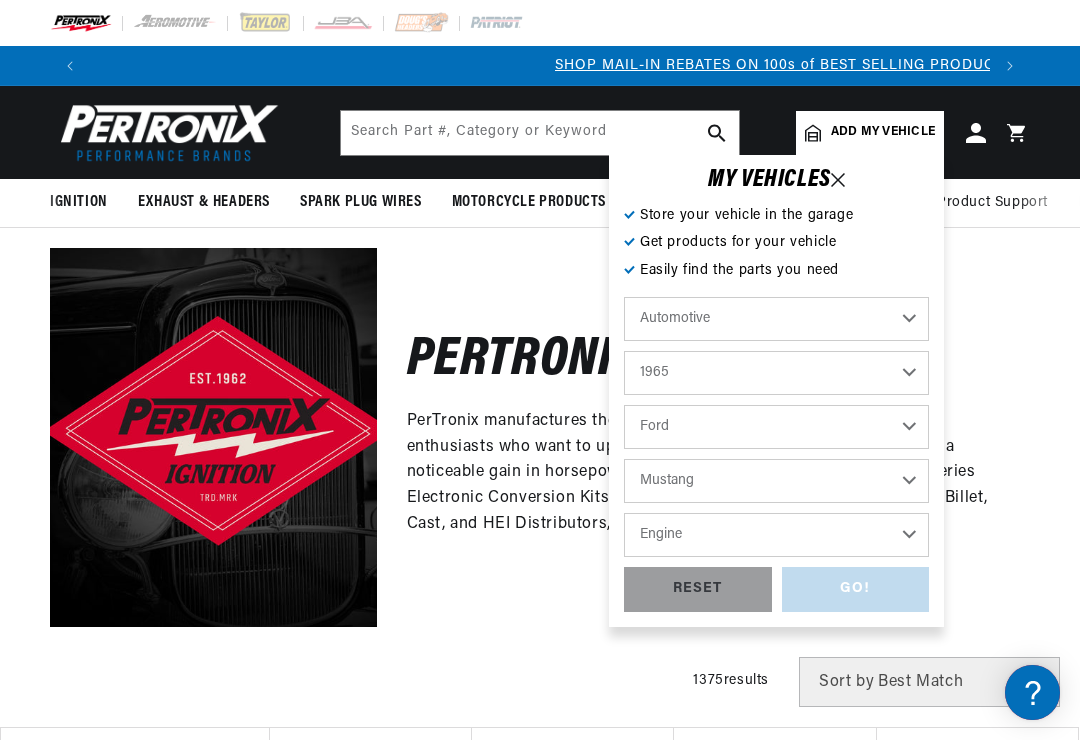 scroll, scrollTop: 0, scrollLeft: 900, axis: horizontal 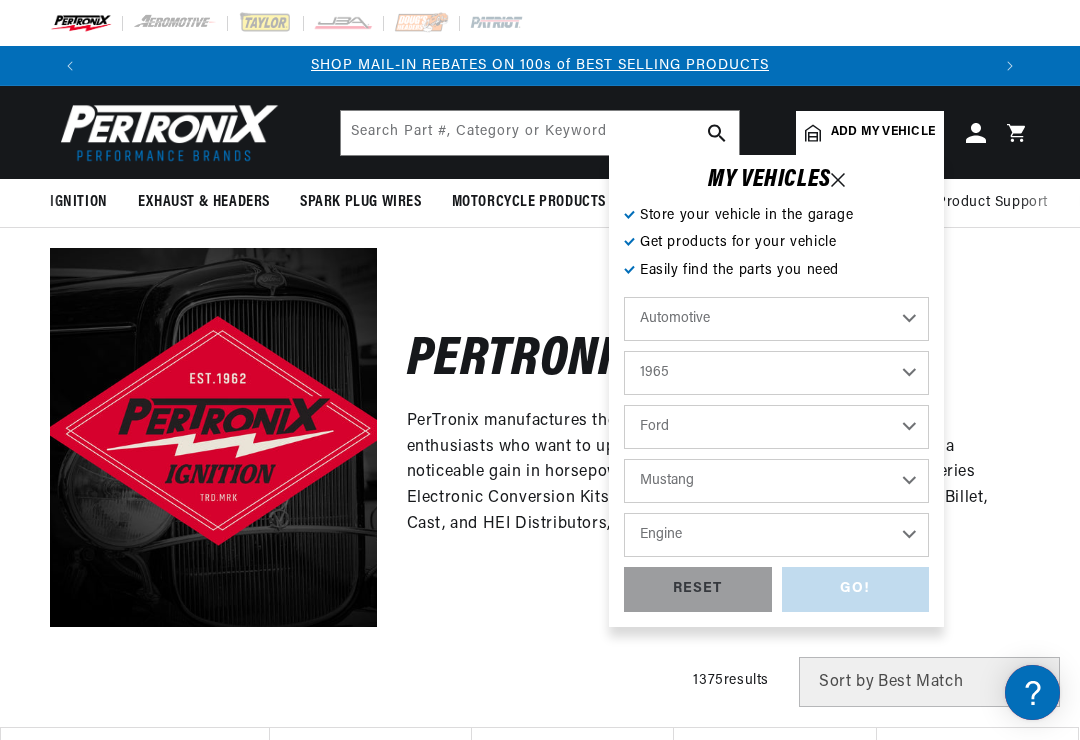 select on "289cid-4.7L" 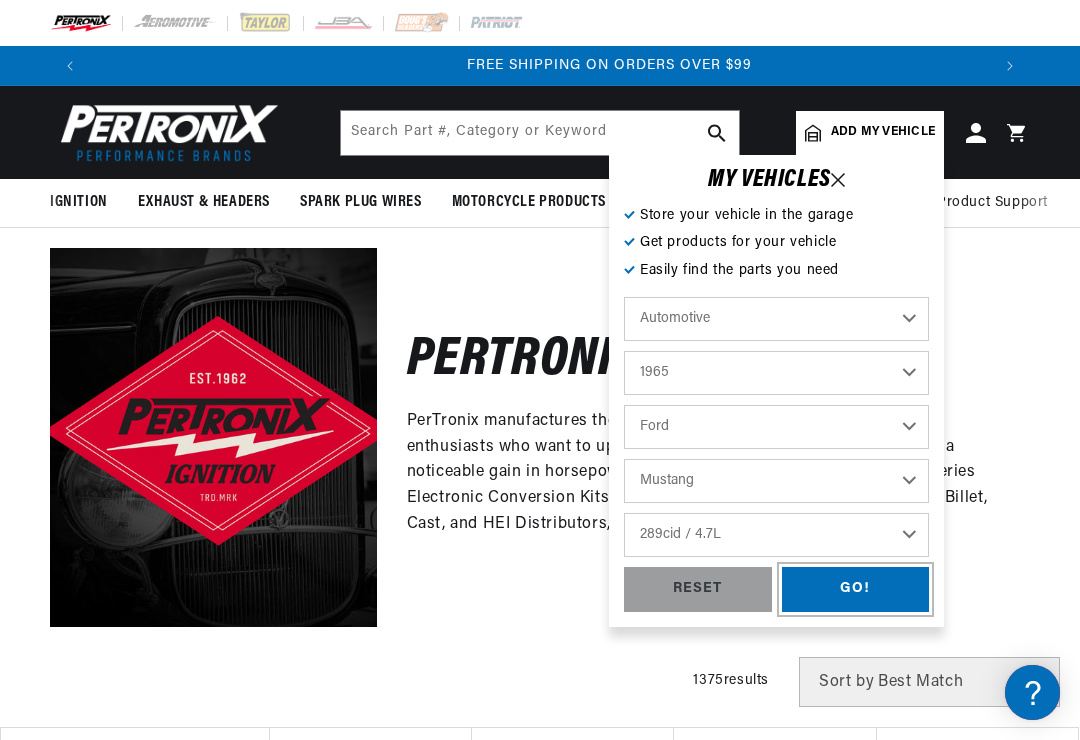 click on "GO!" at bounding box center (856, 589) 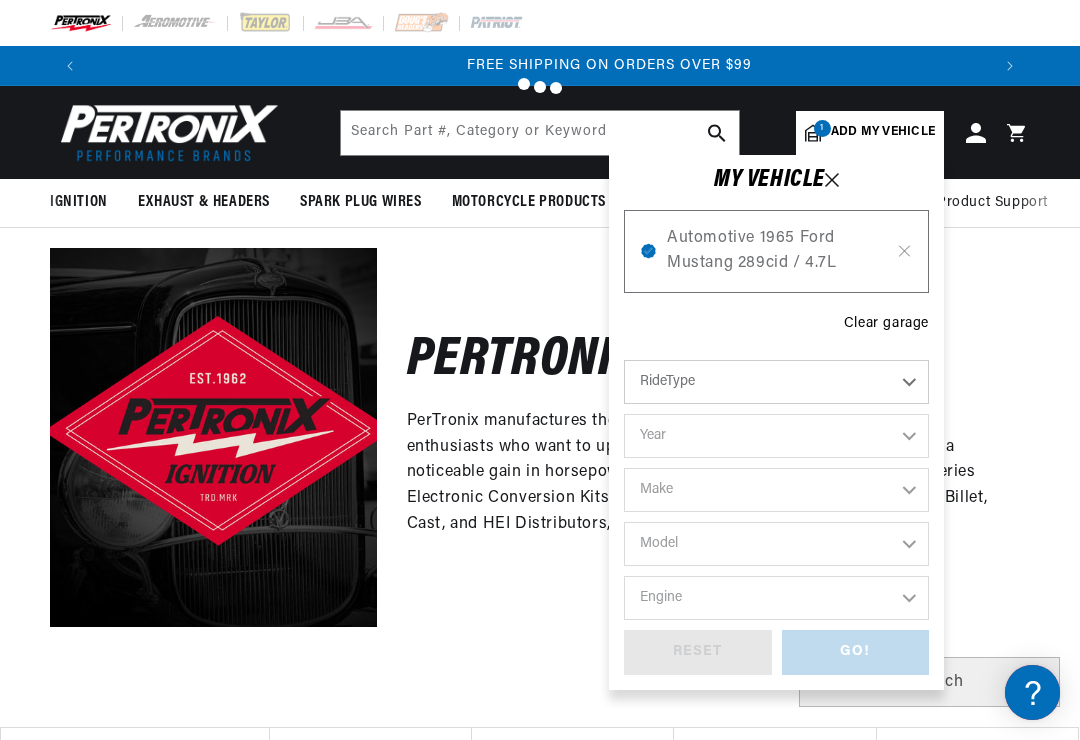 scroll, scrollTop: 0, scrollLeft: 1800, axis: horizontal 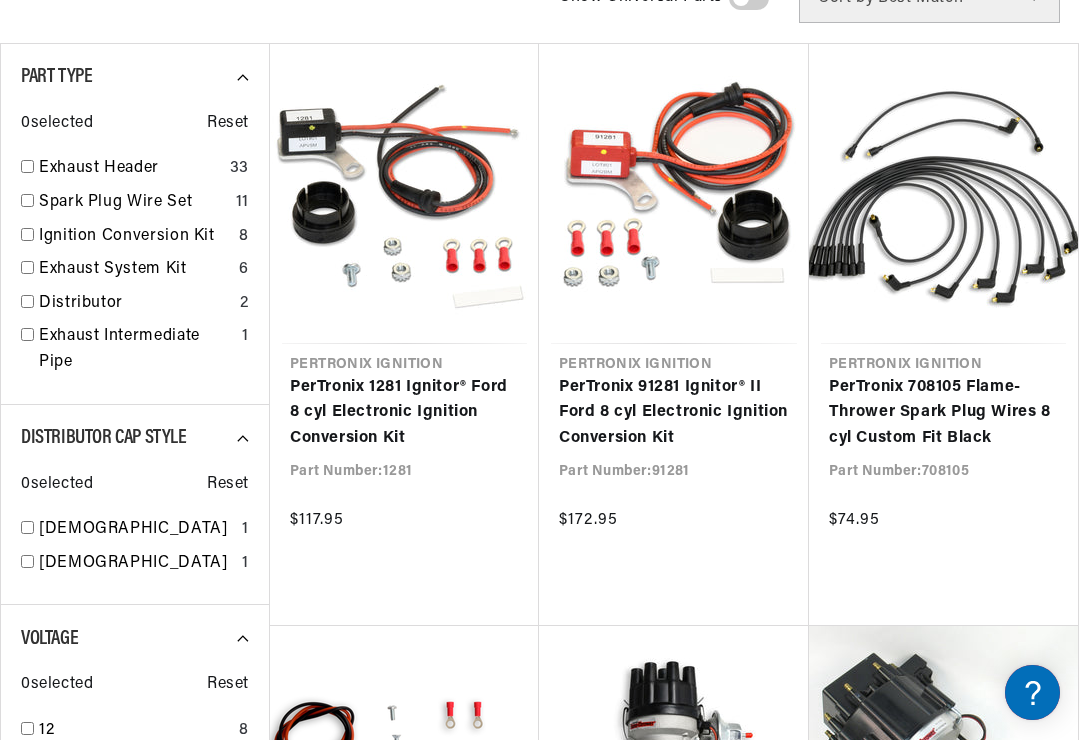 click on "PerTronix 1281 Ignitor® Ford 8 cyl Electronic Ignition Conversion Kit" at bounding box center [404, 413] 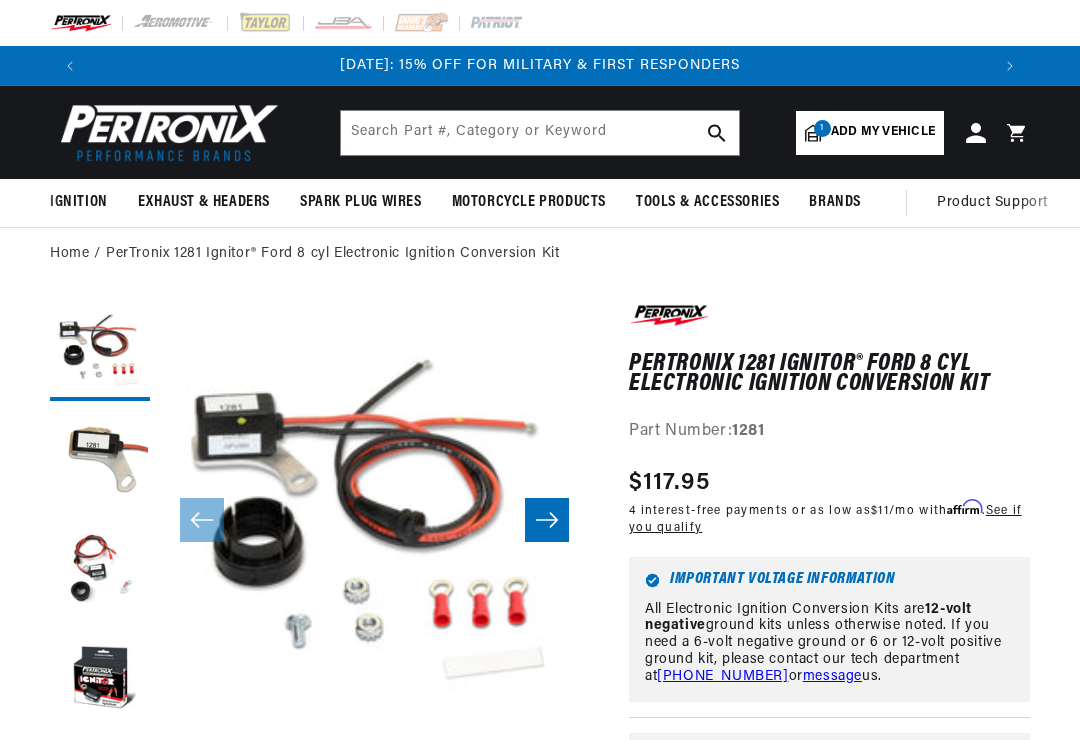 scroll, scrollTop: 0, scrollLeft: 0, axis: both 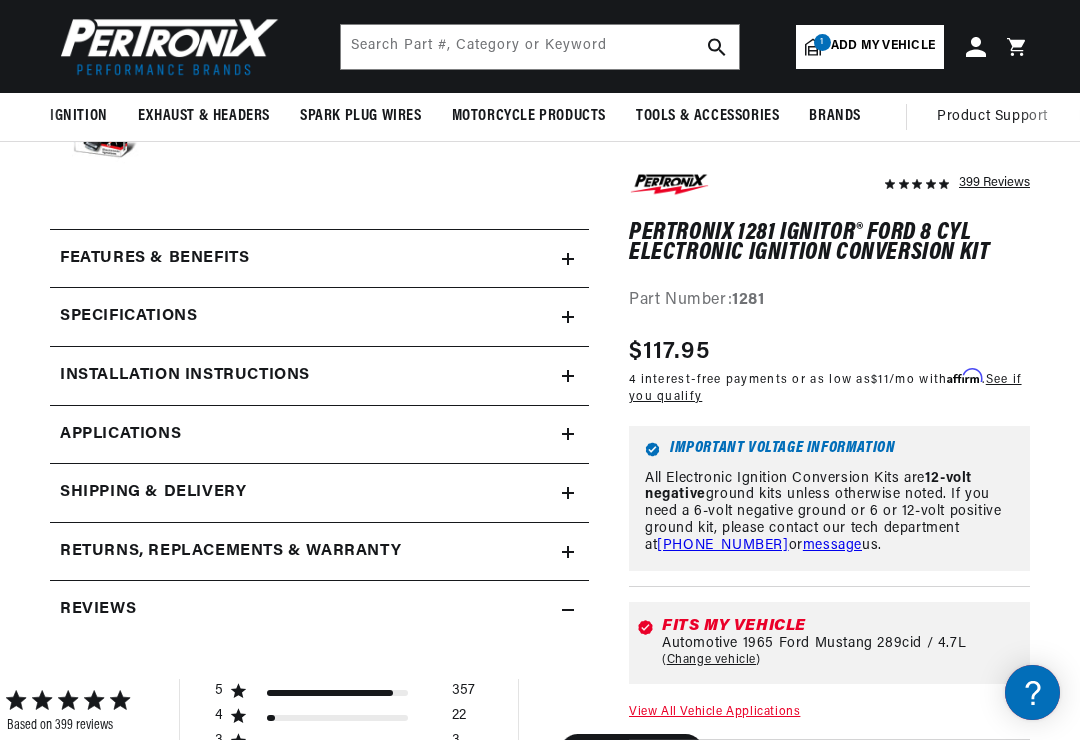 click on "Specifications" at bounding box center [319, 259] 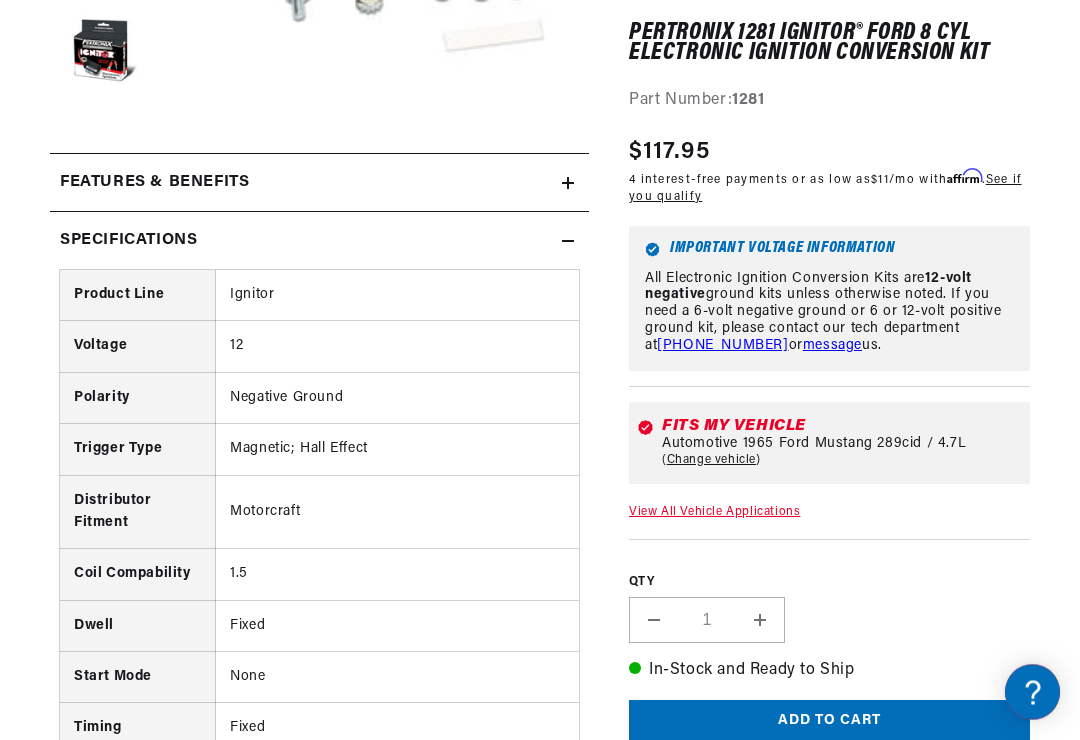 scroll, scrollTop: 646, scrollLeft: 0, axis: vertical 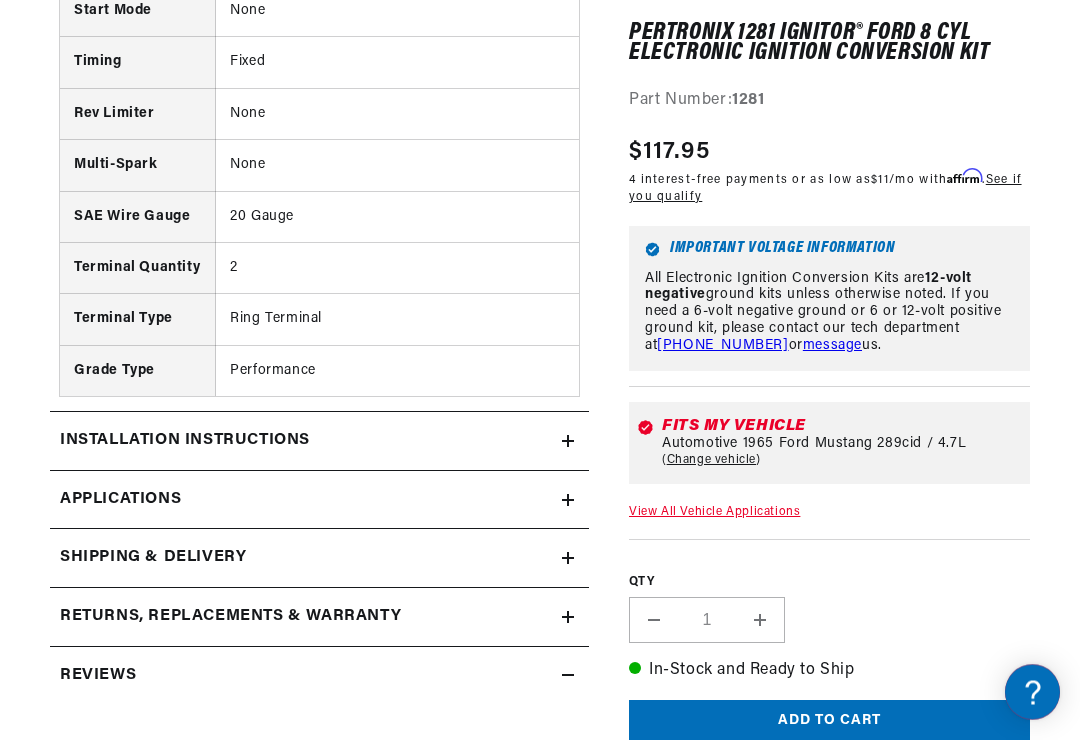 click on "Installation instructions" at bounding box center (306, -482) 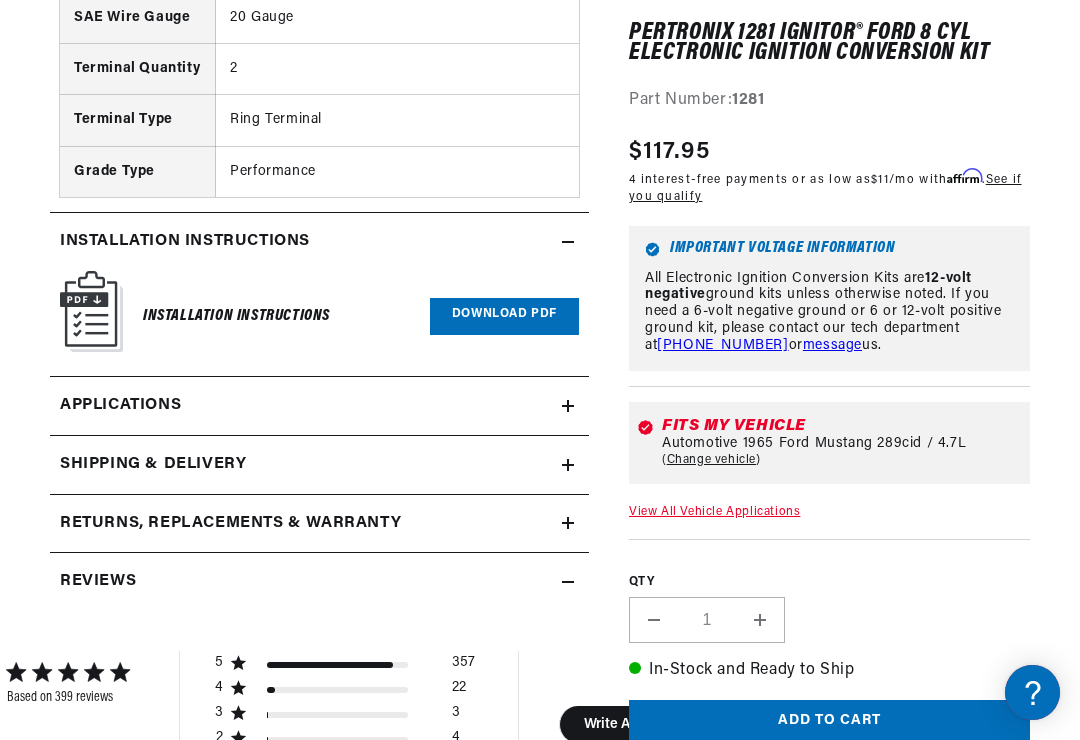 scroll, scrollTop: 1497, scrollLeft: 0, axis: vertical 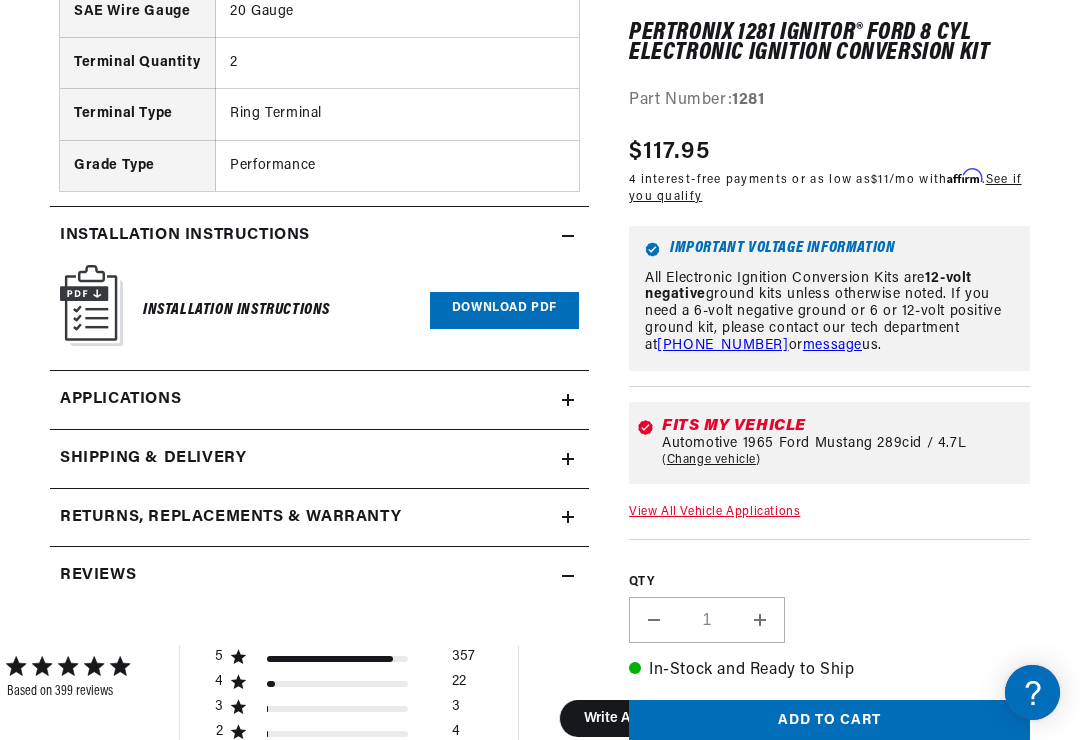 click on "Installation Instructions" at bounding box center (236, 310) 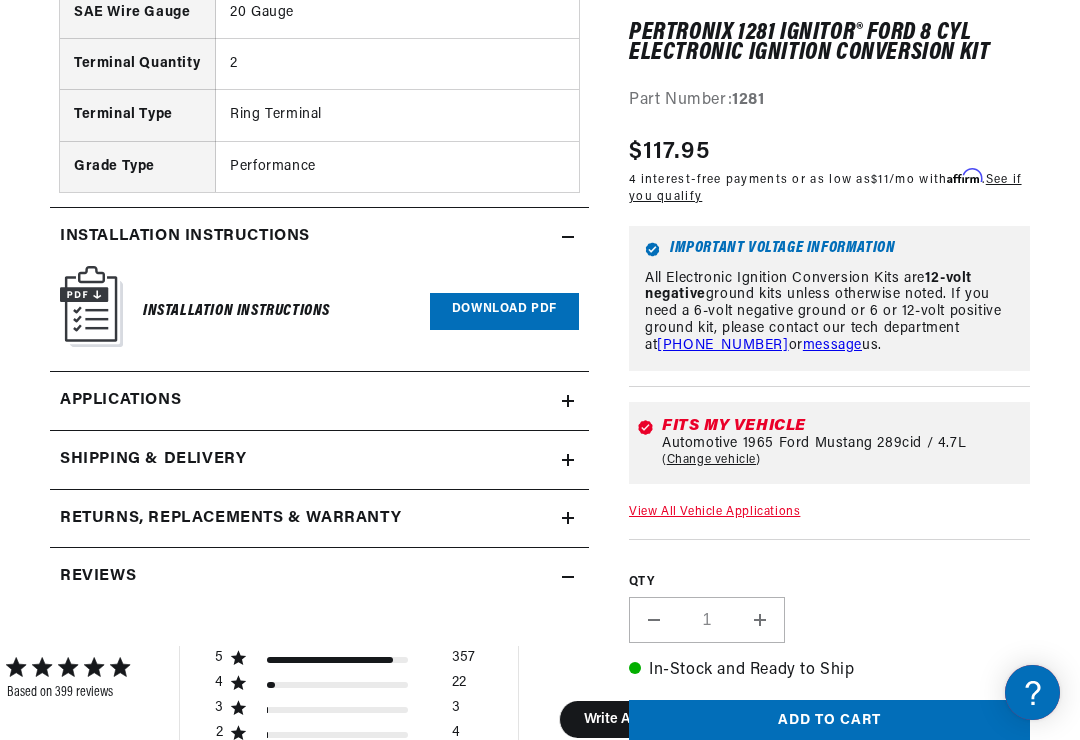 scroll, scrollTop: 0, scrollLeft: 0, axis: both 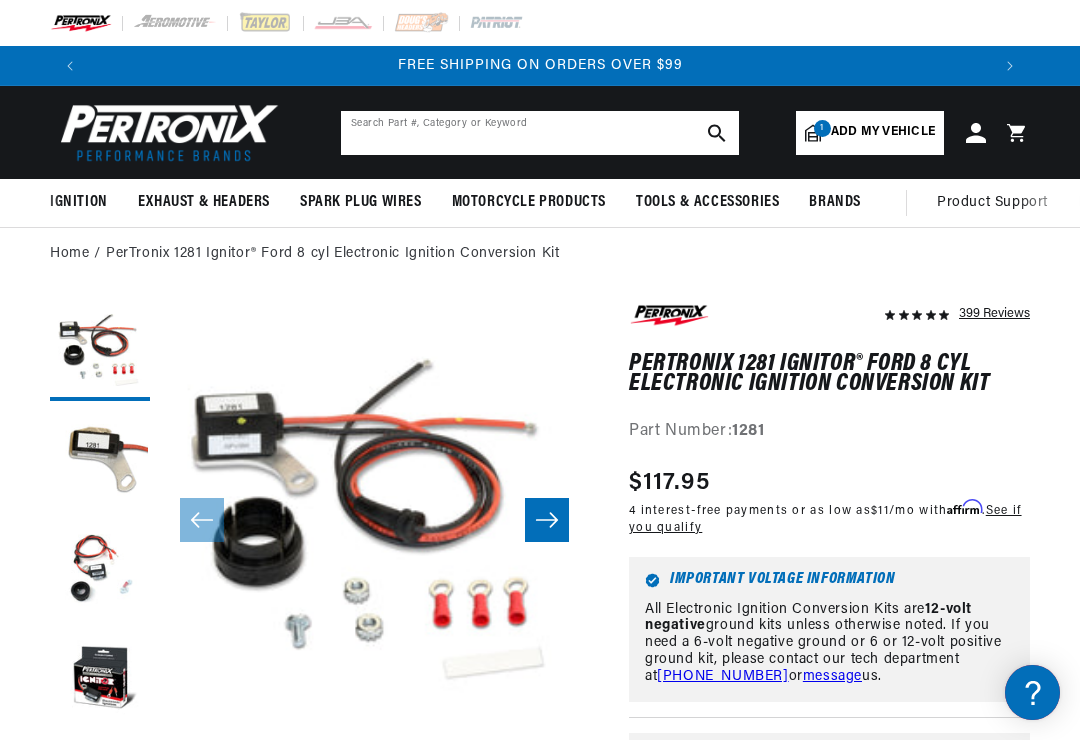 click at bounding box center [540, 133] 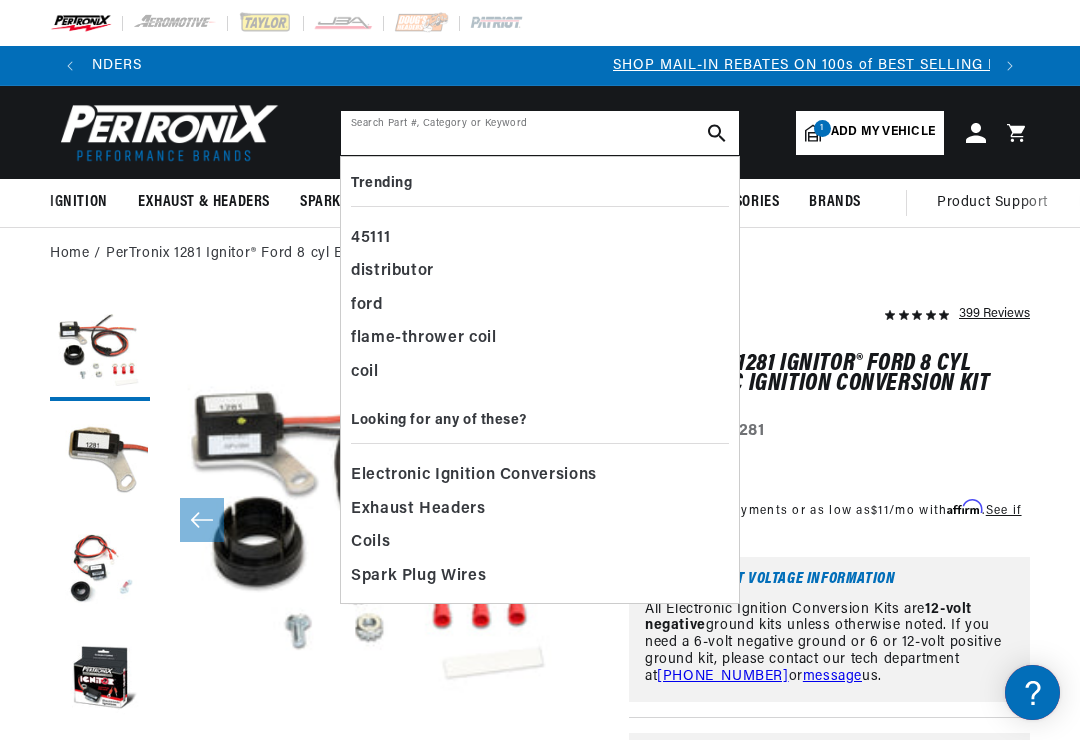 scroll, scrollTop: 0, scrollLeft: 0, axis: both 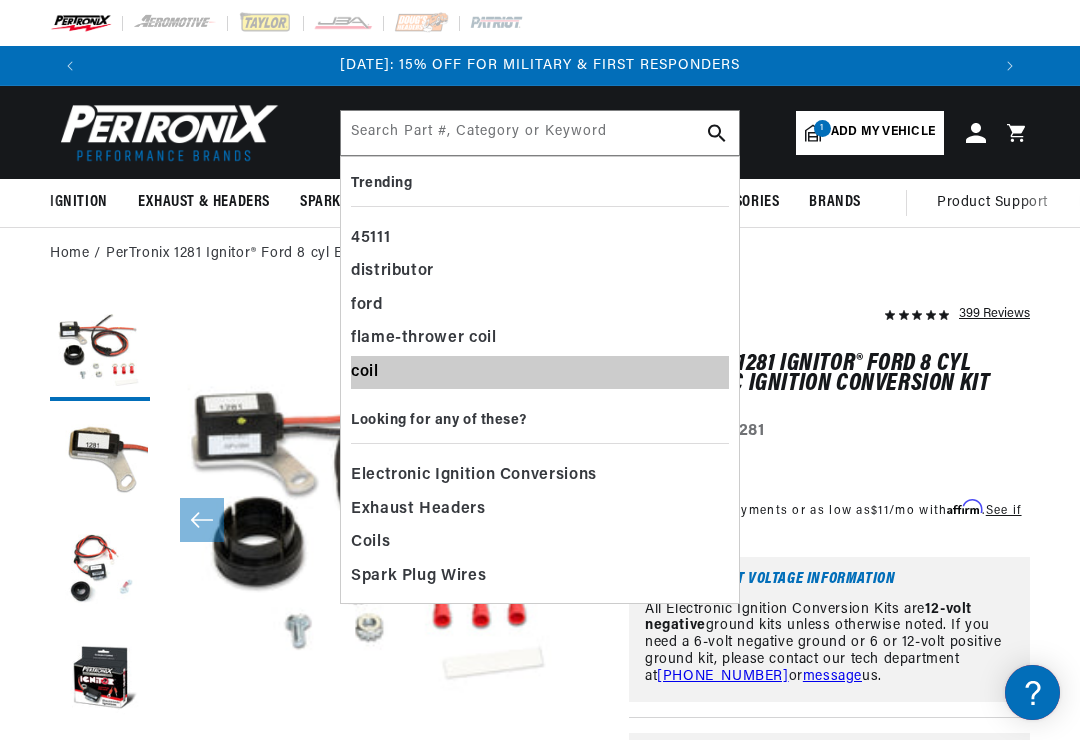 click on "coil" at bounding box center [540, 373] 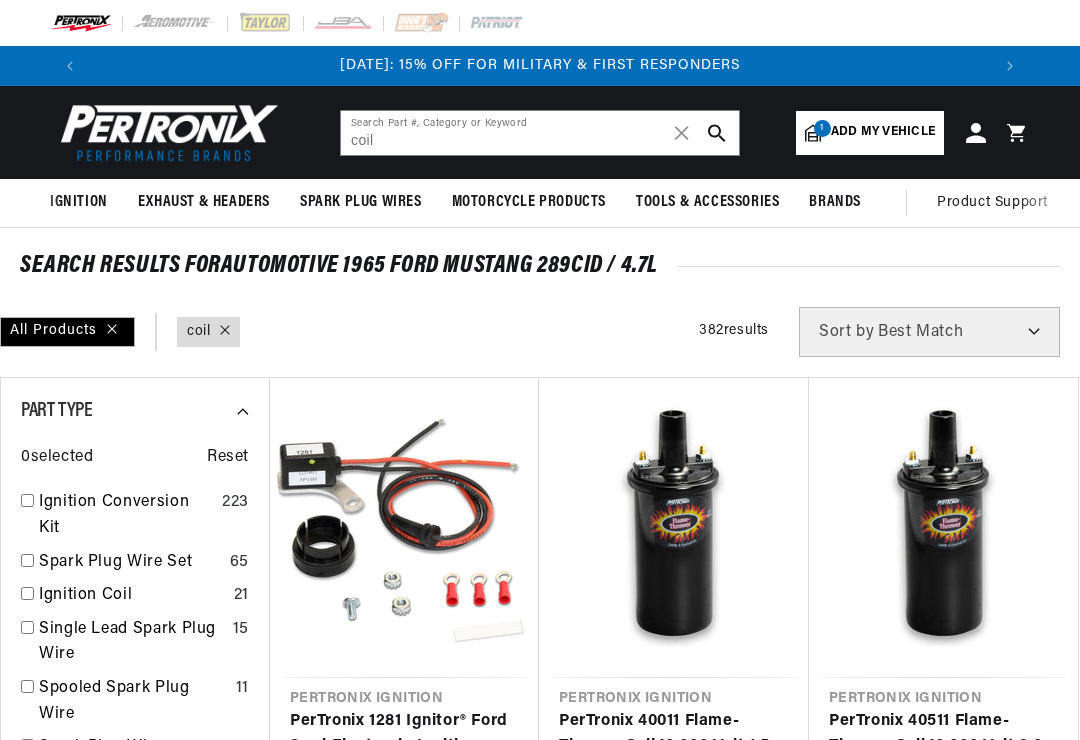 scroll, scrollTop: 0, scrollLeft: 0, axis: both 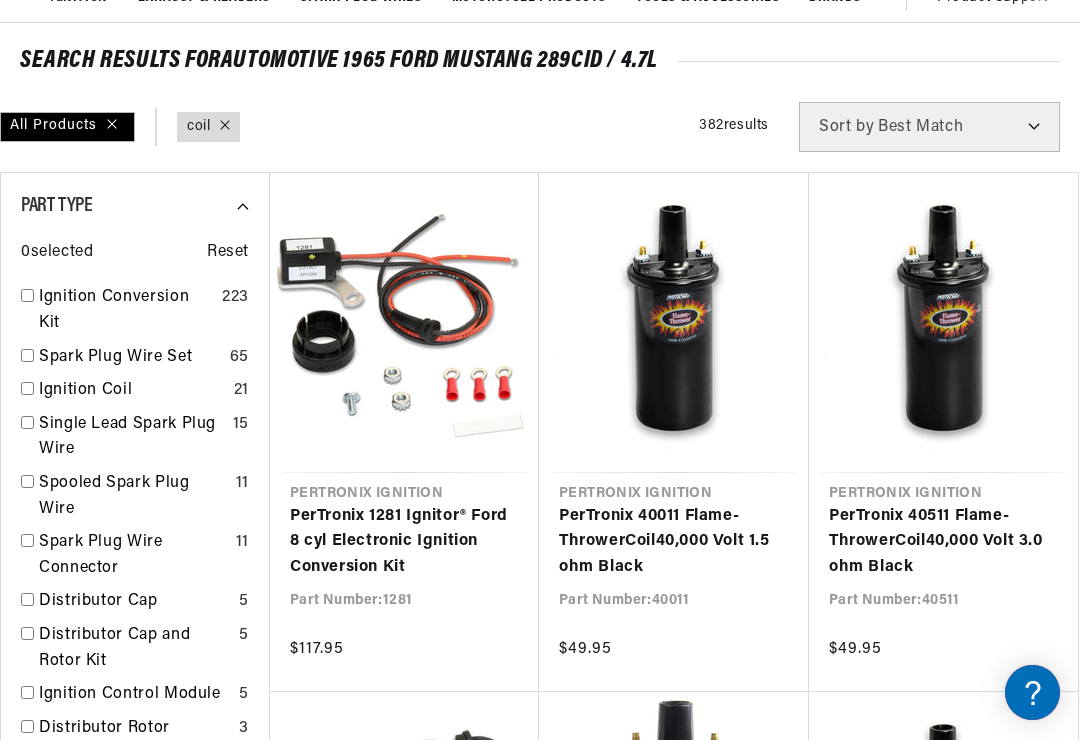 click on "PerTronix 1281 Ignitor® Ford 8 cyl Electronic Ignition Conversion Kit" at bounding box center (404, 542) 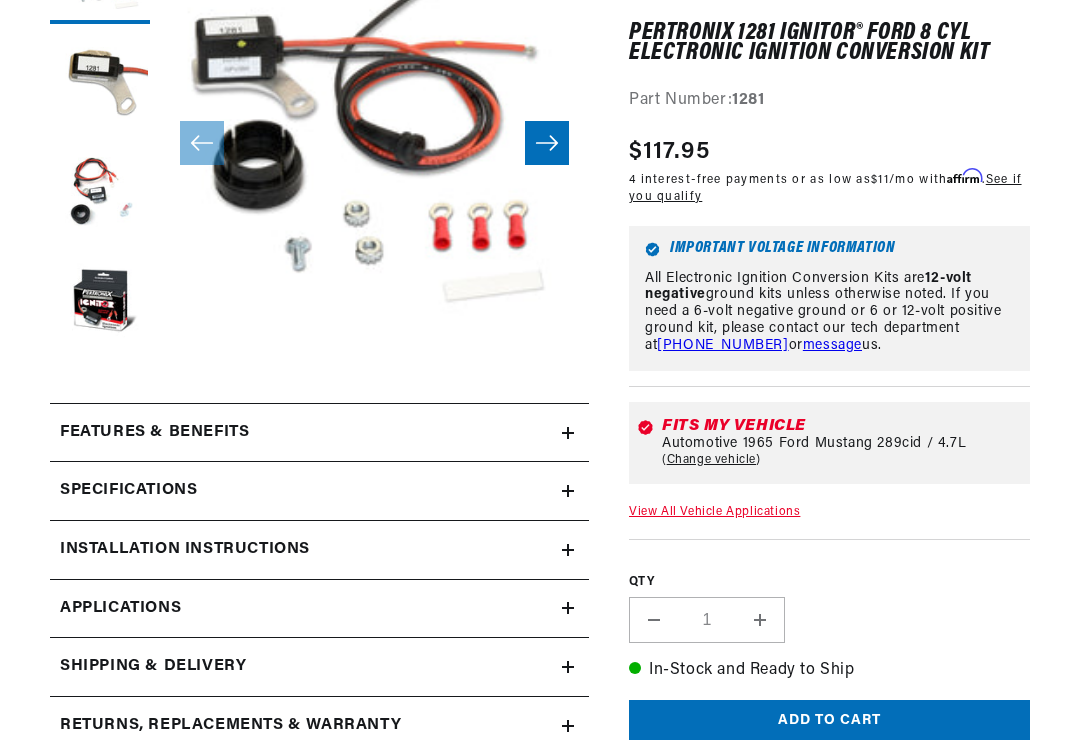 scroll, scrollTop: 381, scrollLeft: 0, axis: vertical 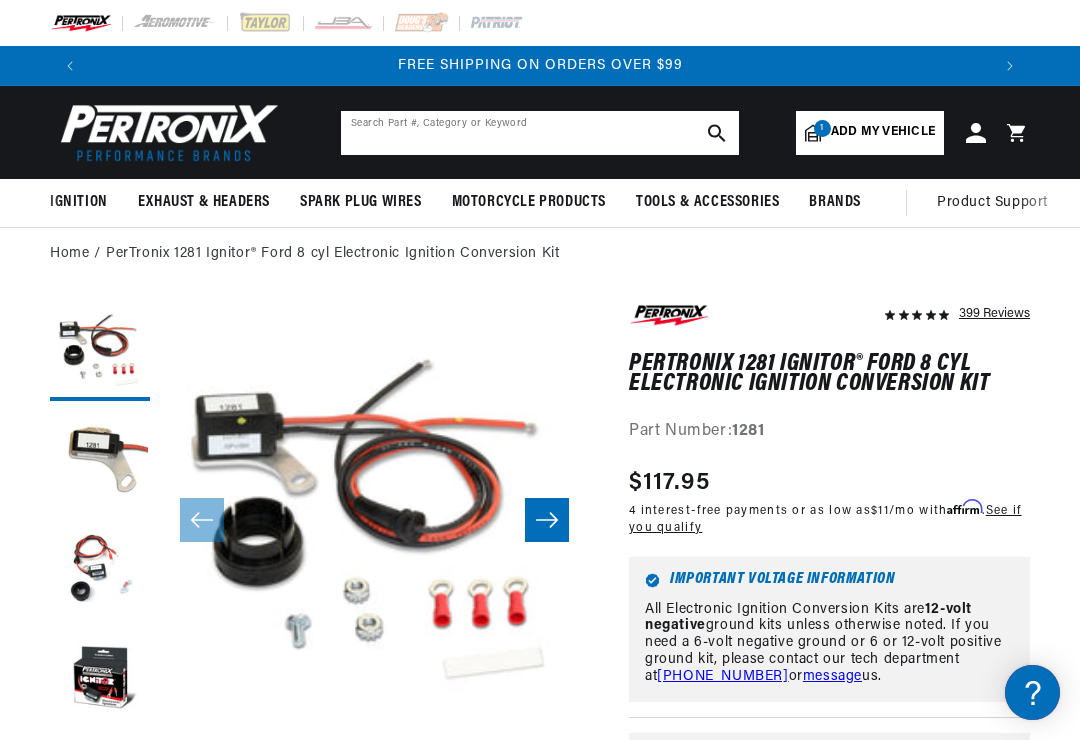 click at bounding box center [540, 133] 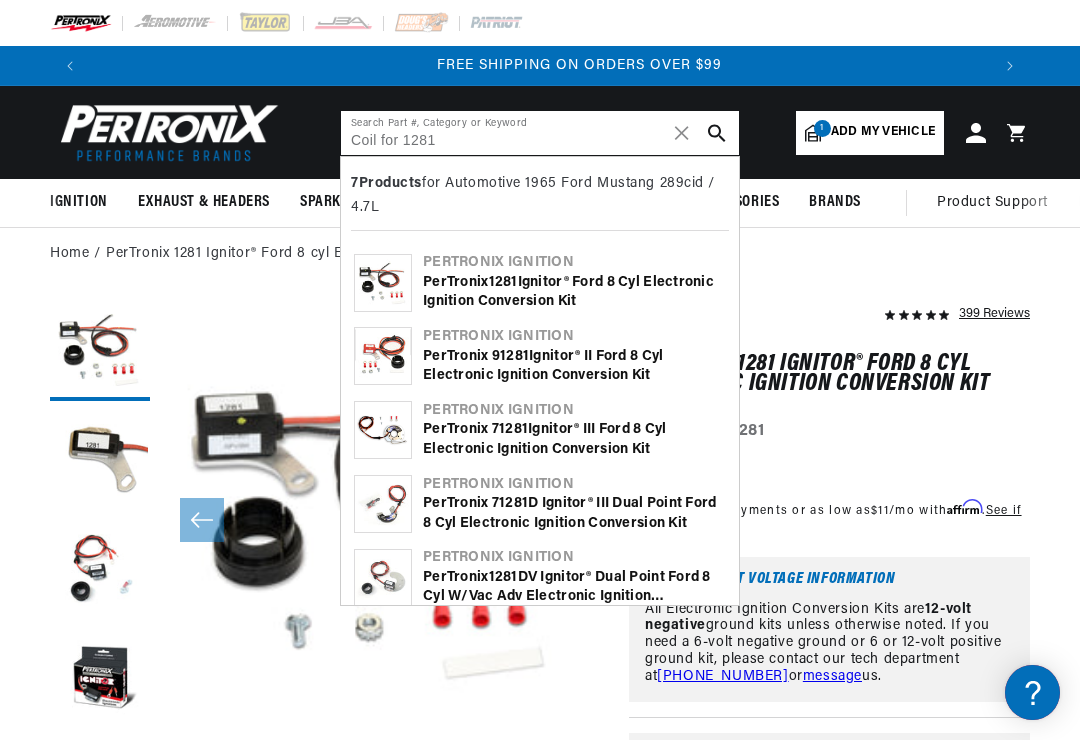 scroll, scrollTop: 0, scrollLeft: 1800, axis: horizontal 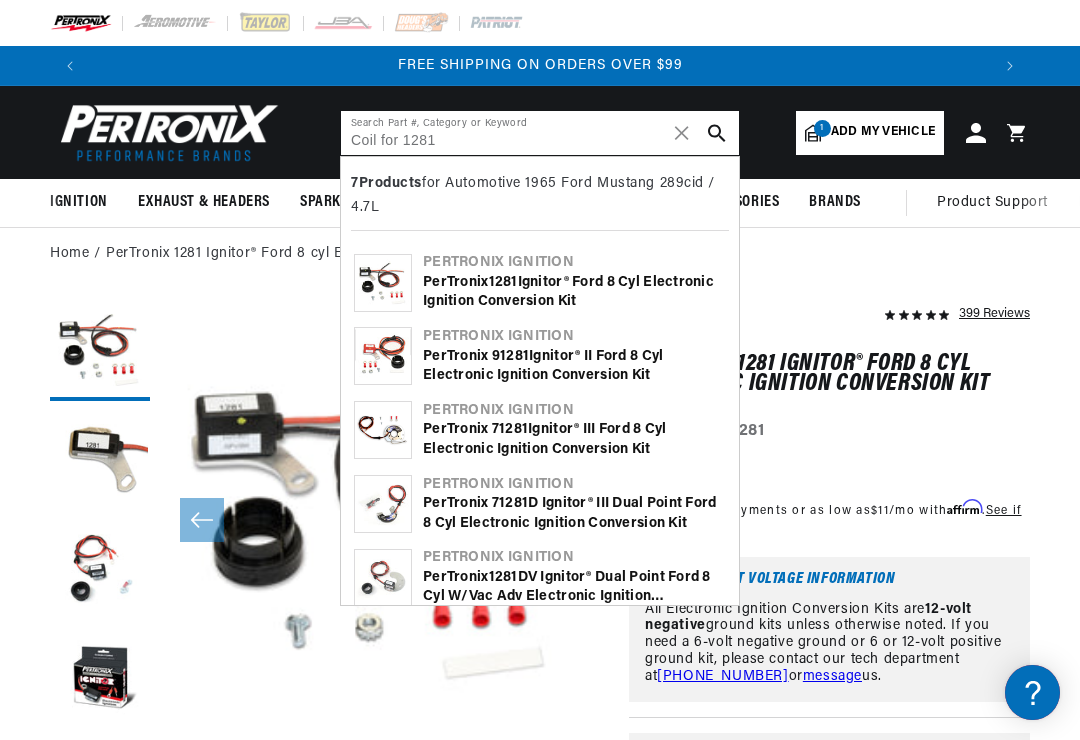 type on "Coil for 1281" 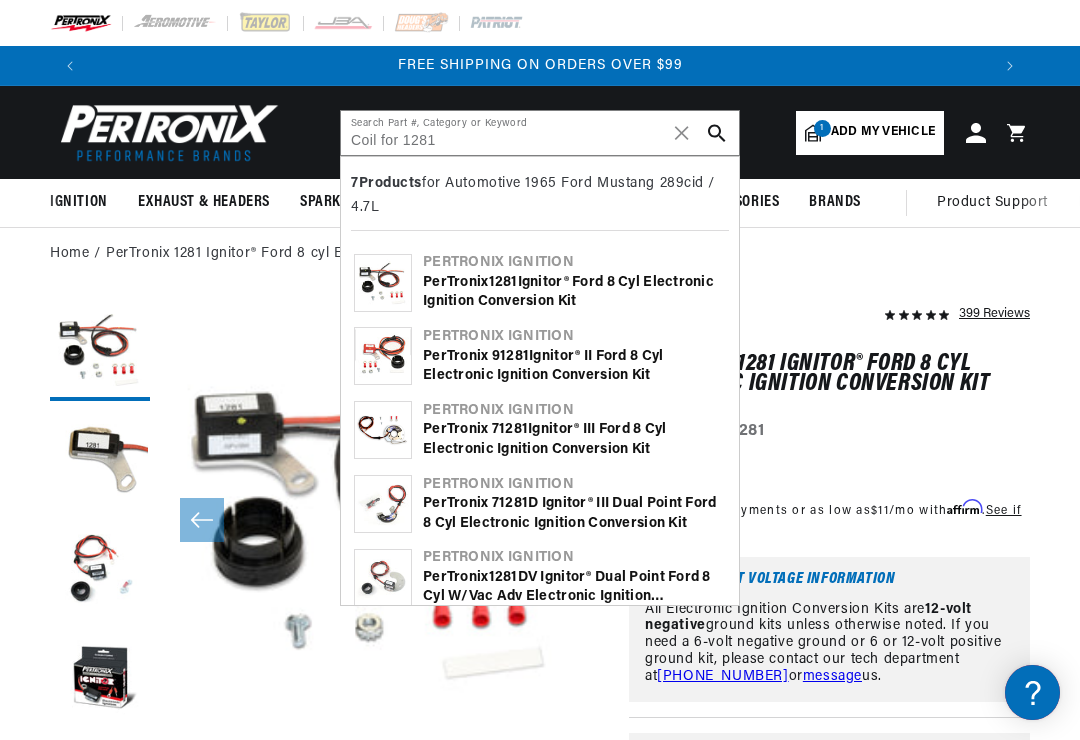 click at bounding box center (717, 133) 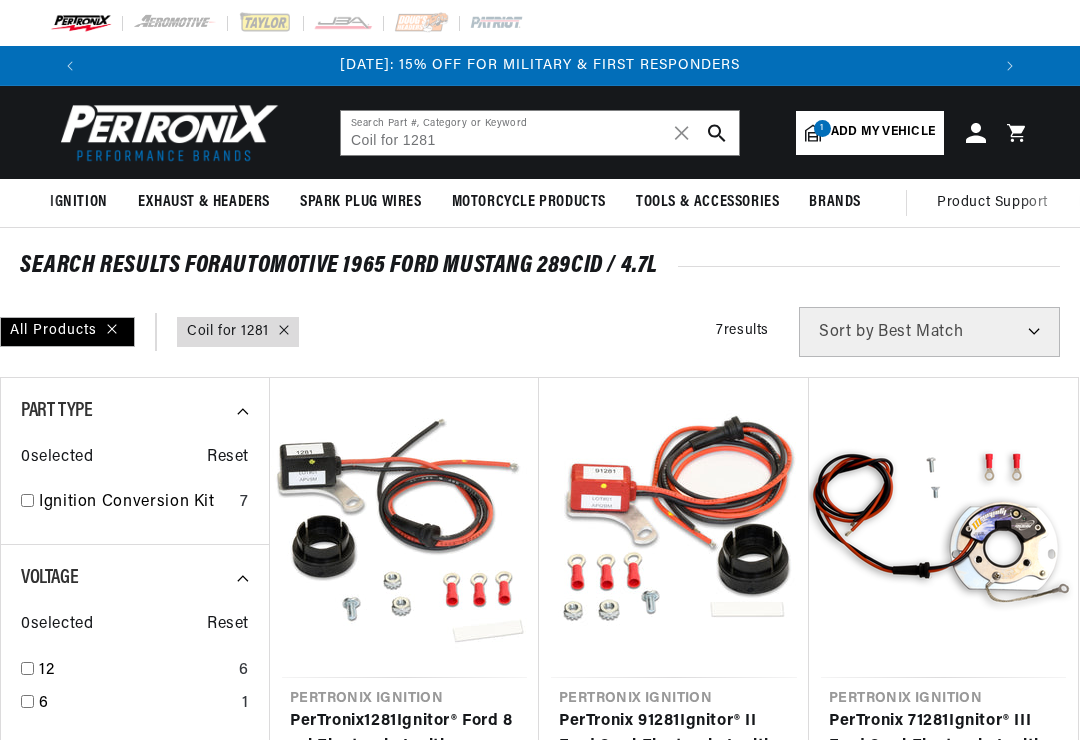 scroll, scrollTop: 0, scrollLeft: 0, axis: both 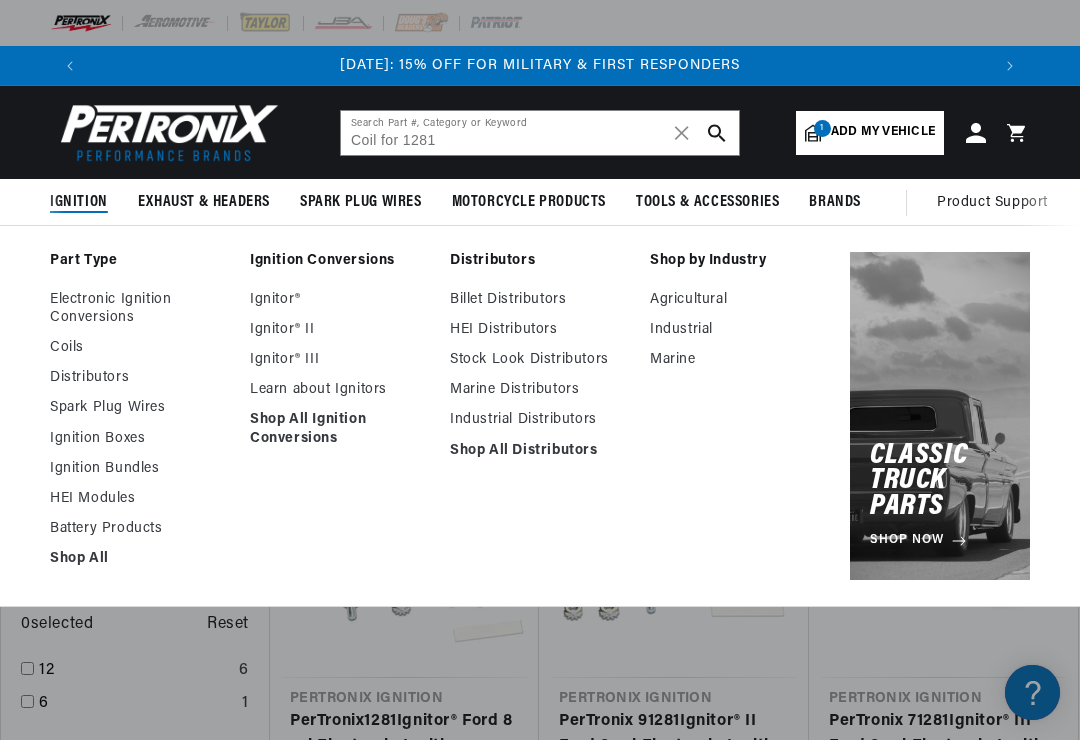 click on "Coils" at bounding box center [140, 348] 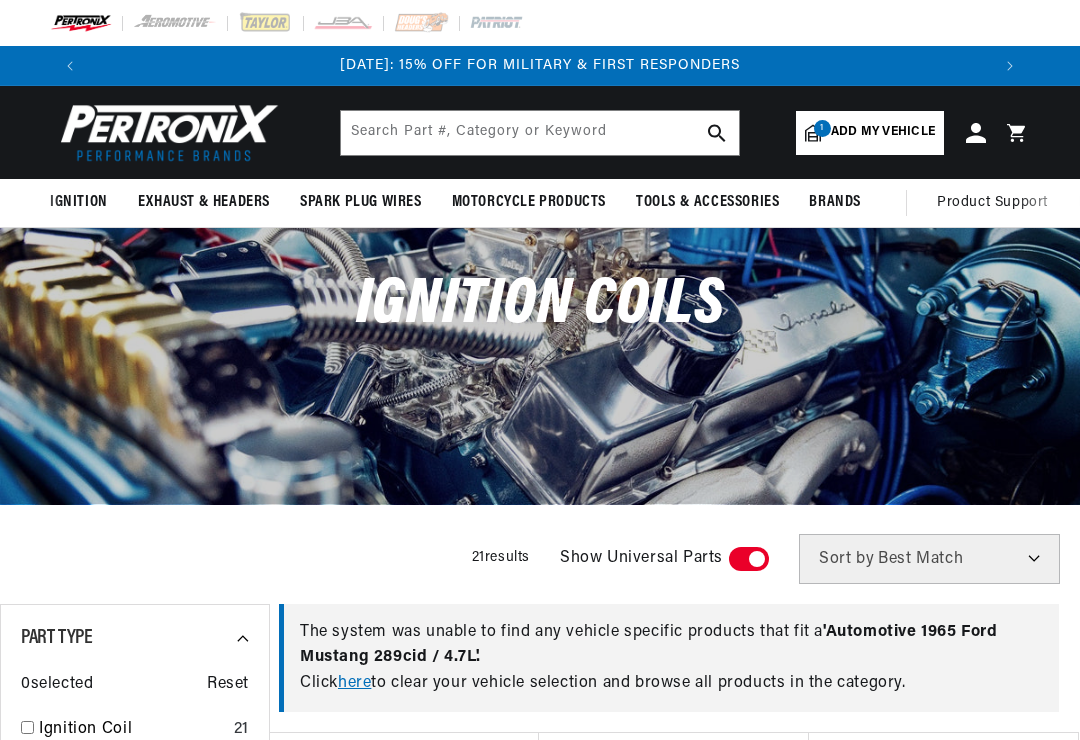 scroll, scrollTop: 0, scrollLeft: 0, axis: both 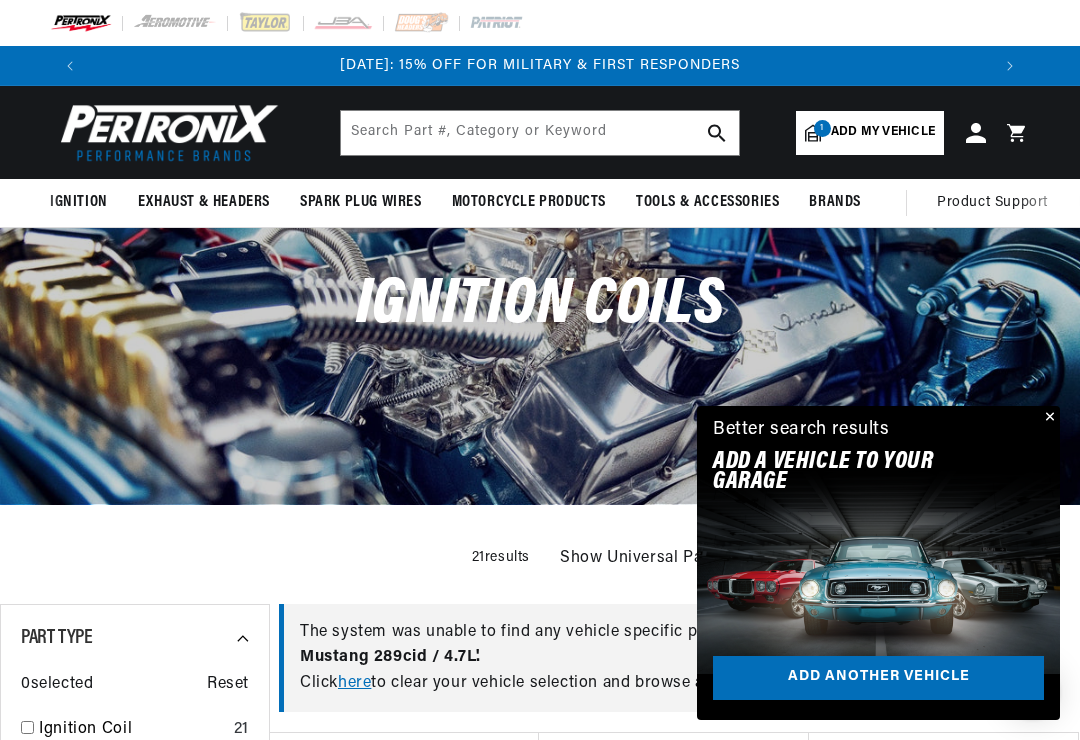 click at bounding box center [1048, 418] 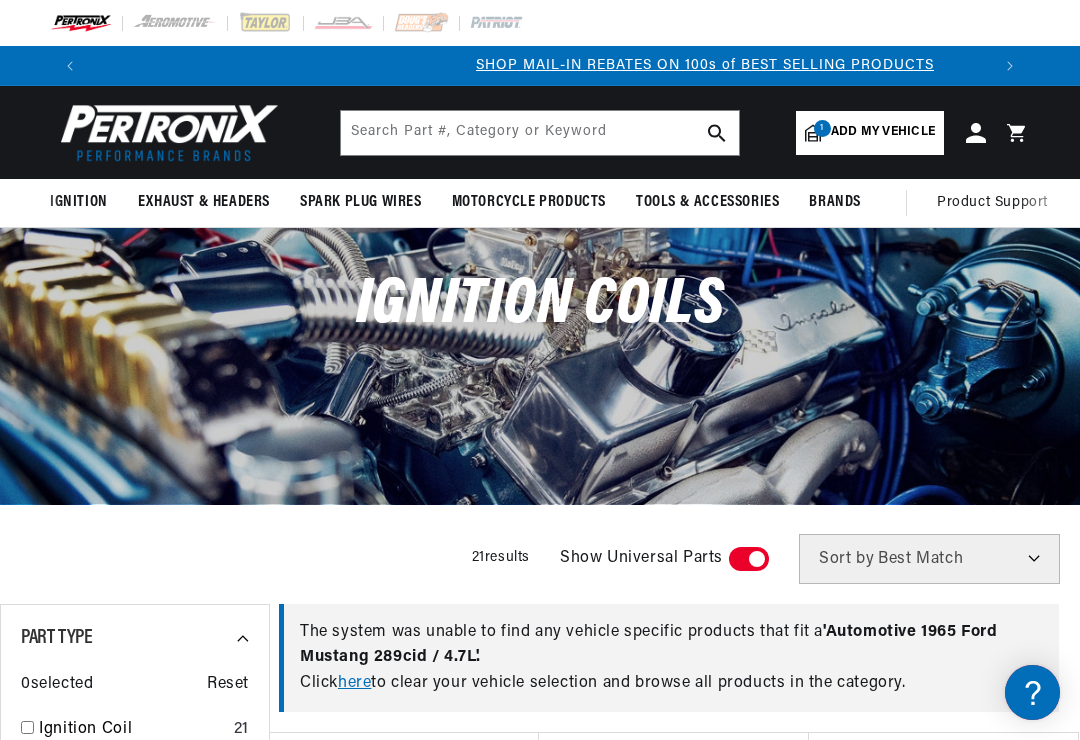scroll, scrollTop: 0, scrollLeft: 900, axis: horizontal 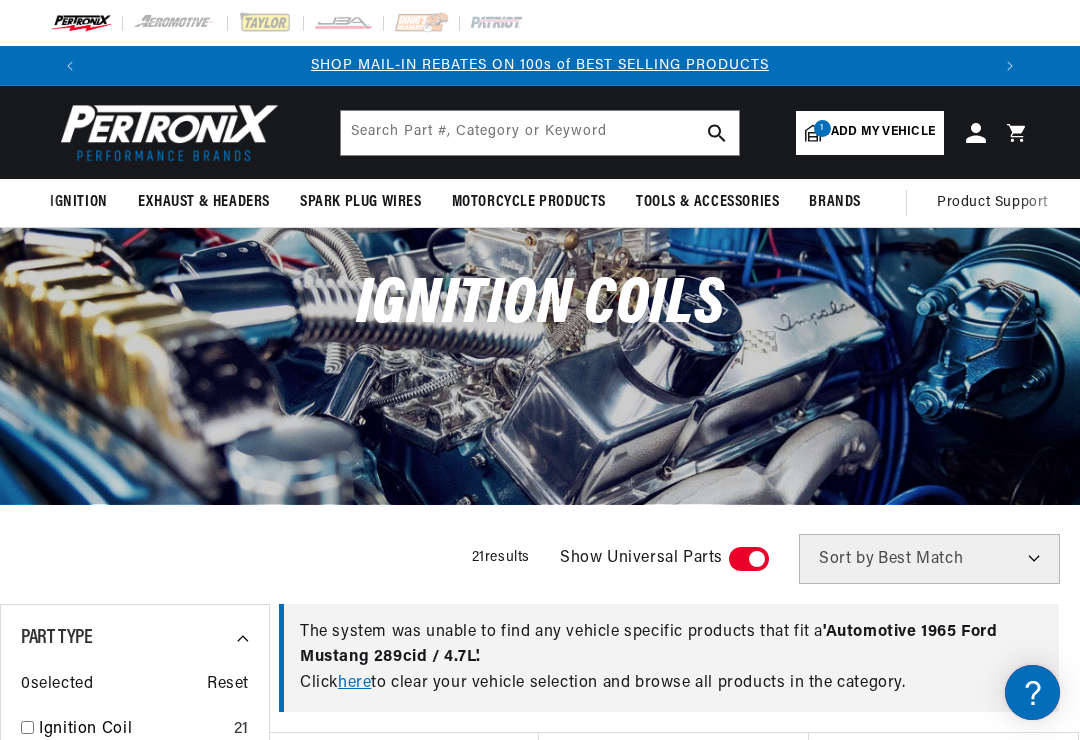 click on "Best Match Featured Name, A-Z Name, Z-A Price, Low to High Price, High to Low" at bounding box center (929, 559) 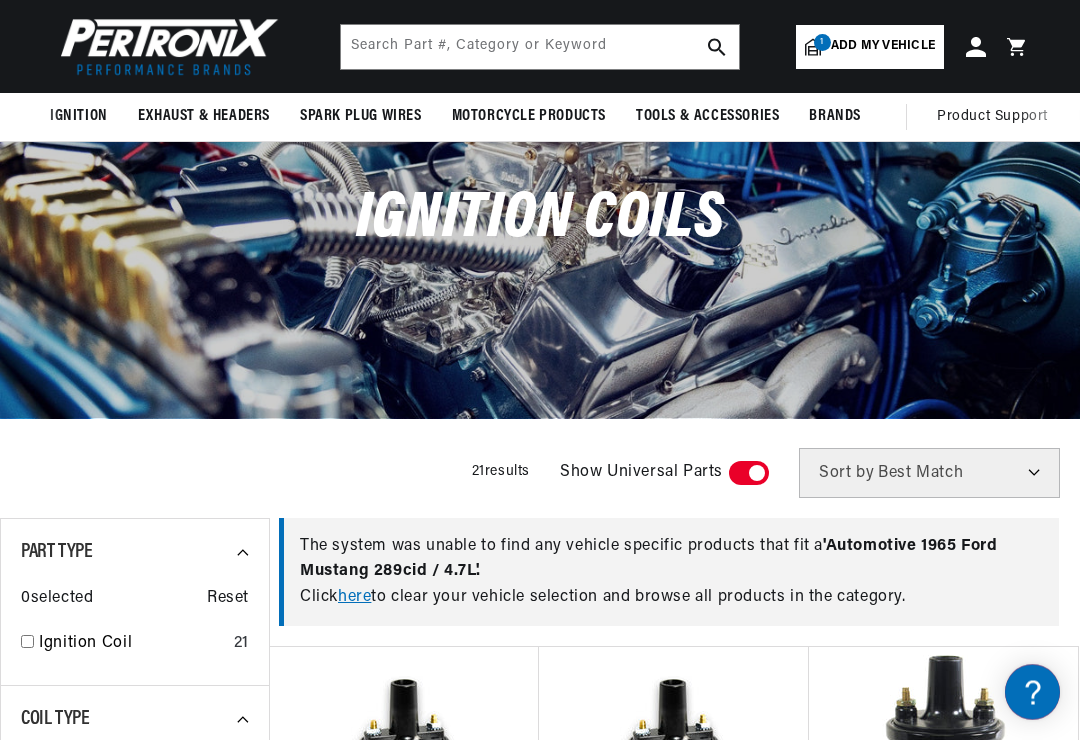scroll, scrollTop: 86, scrollLeft: 0, axis: vertical 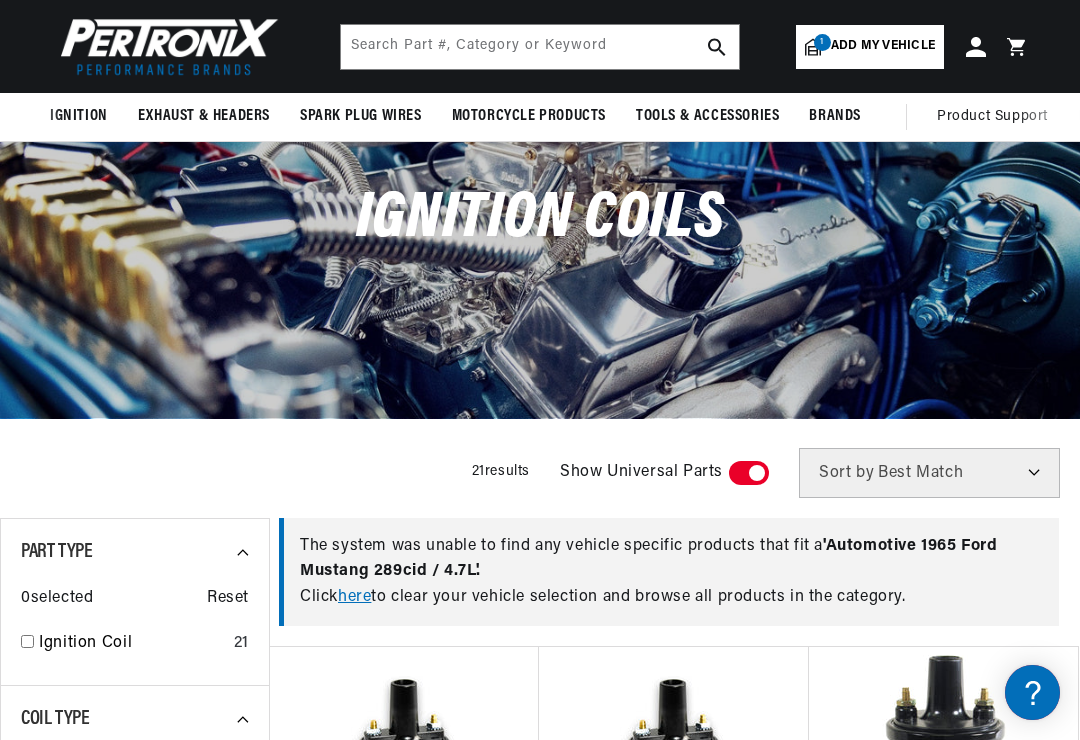 click on "Ignition Coil" at bounding box center [132, 644] 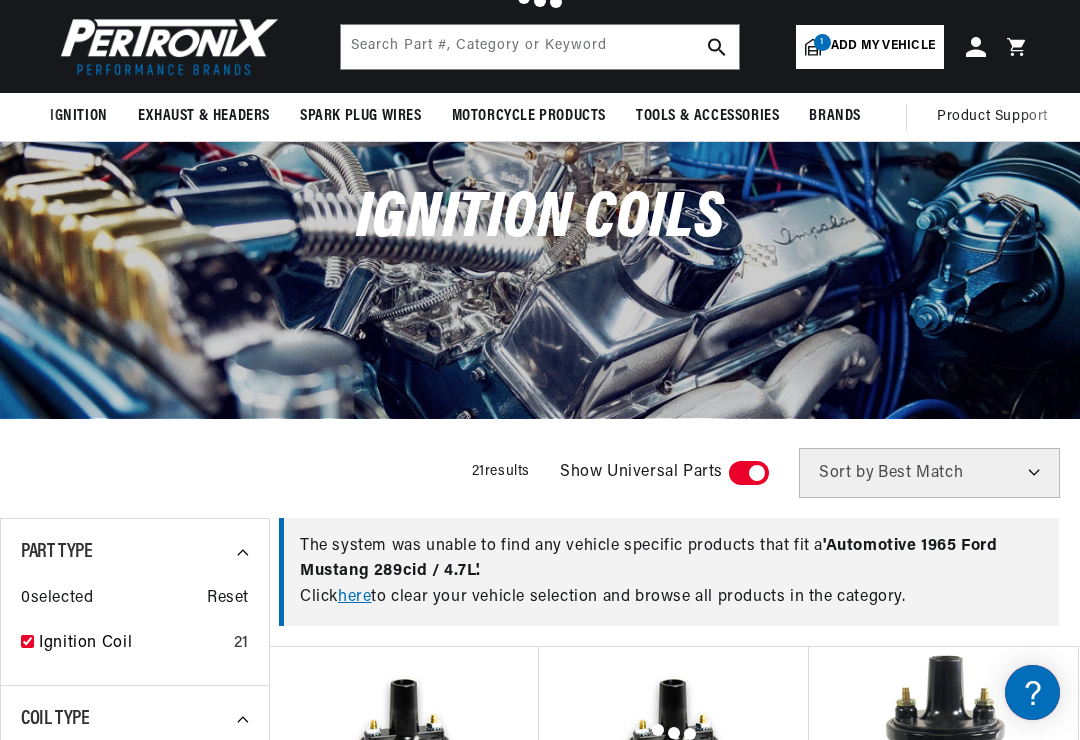 checkbox on "true" 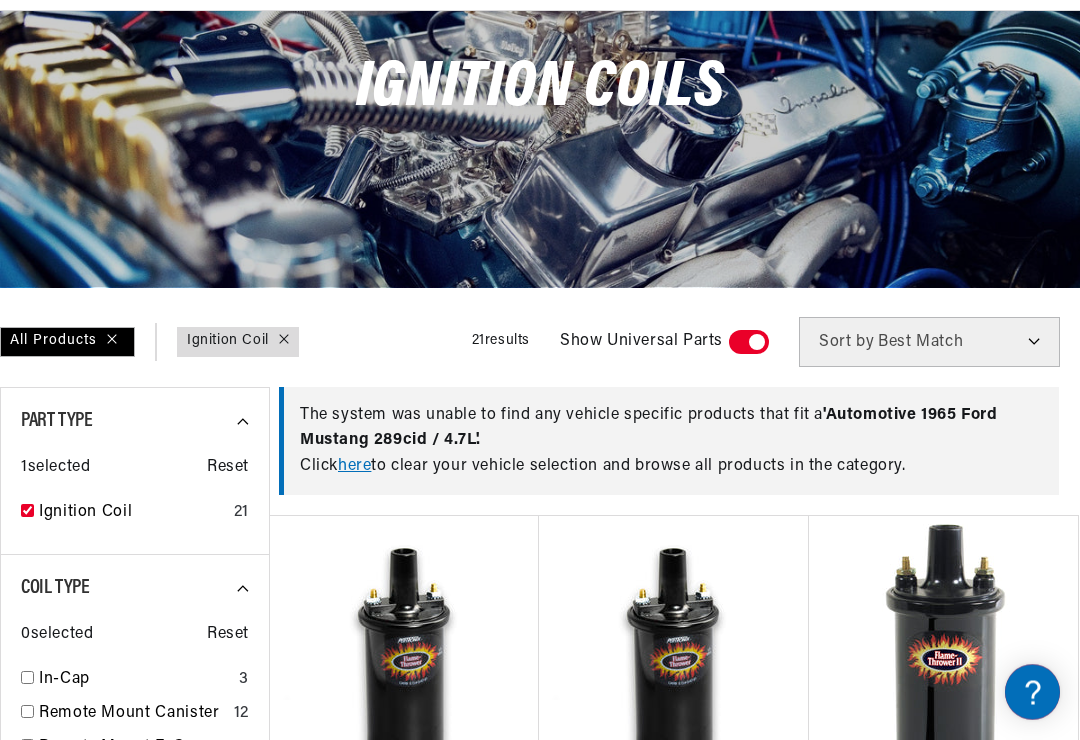 scroll, scrollTop: 322, scrollLeft: 0, axis: vertical 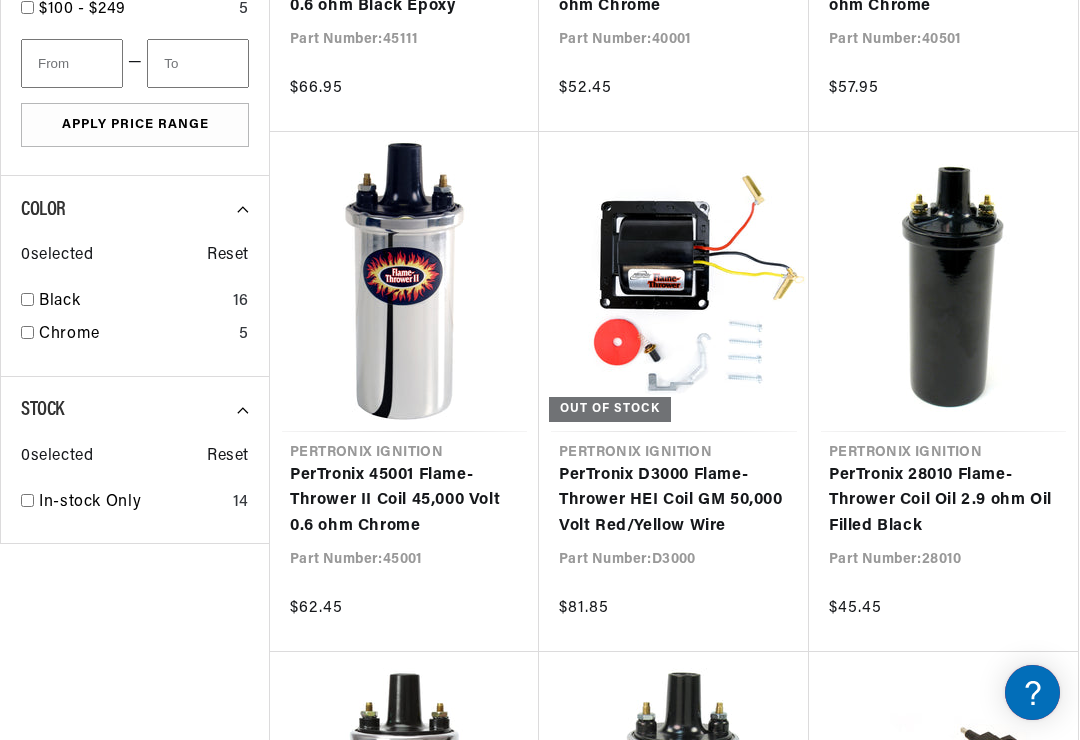 click on "PerTronix 45001 Flame-Thrower II Coil 45,000 Volt 0.6 ohm Chrome" at bounding box center [404, 501] 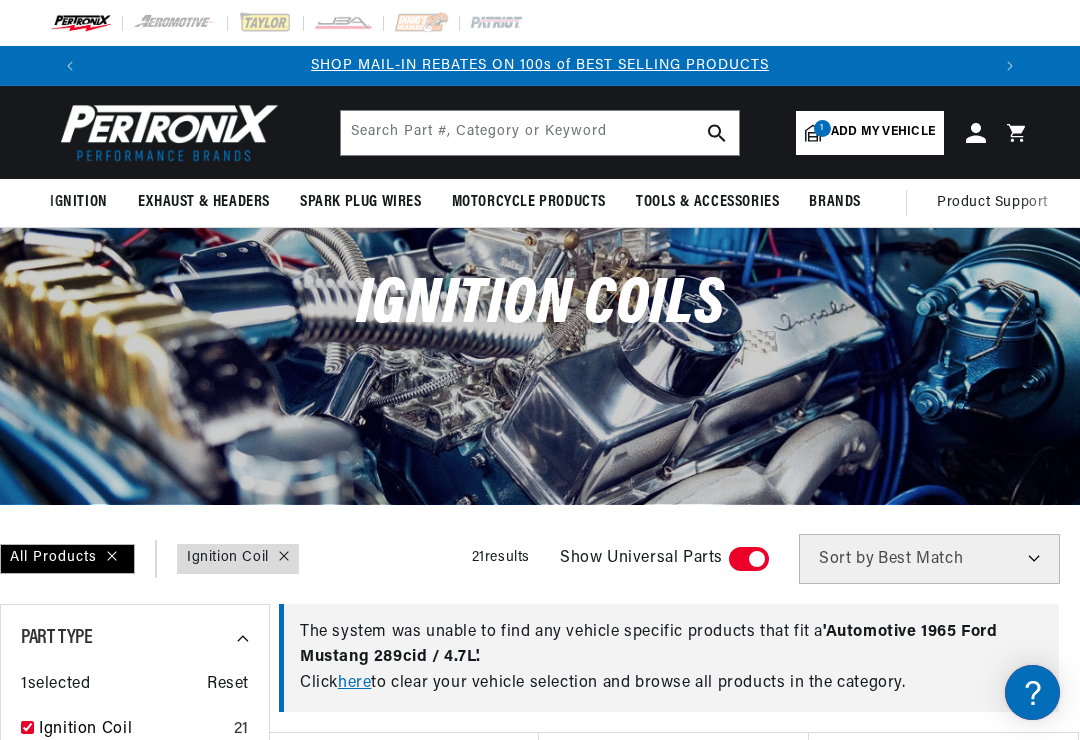 scroll, scrollTop: 0, scrollLeft: 1800, axis: horizontal 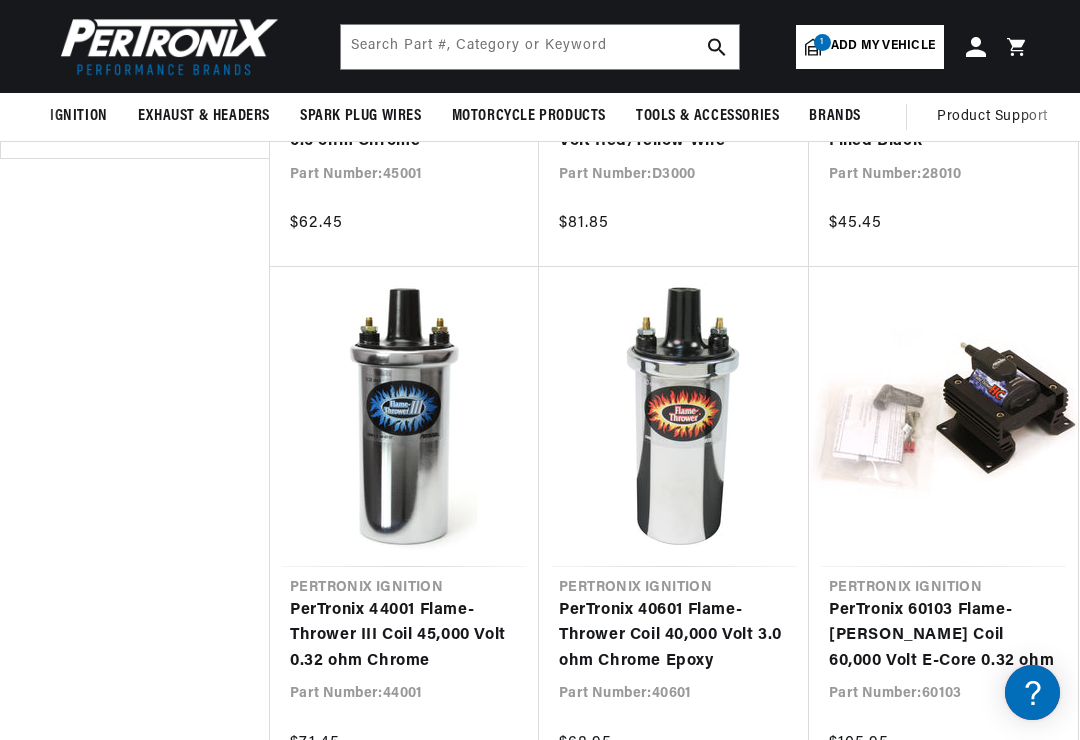 click on "PerTronix 40601 Flame-Thrower Coil 40,000 Volt 3.0 ohm Chrome Epoxy" at bounding box center (674, 636) 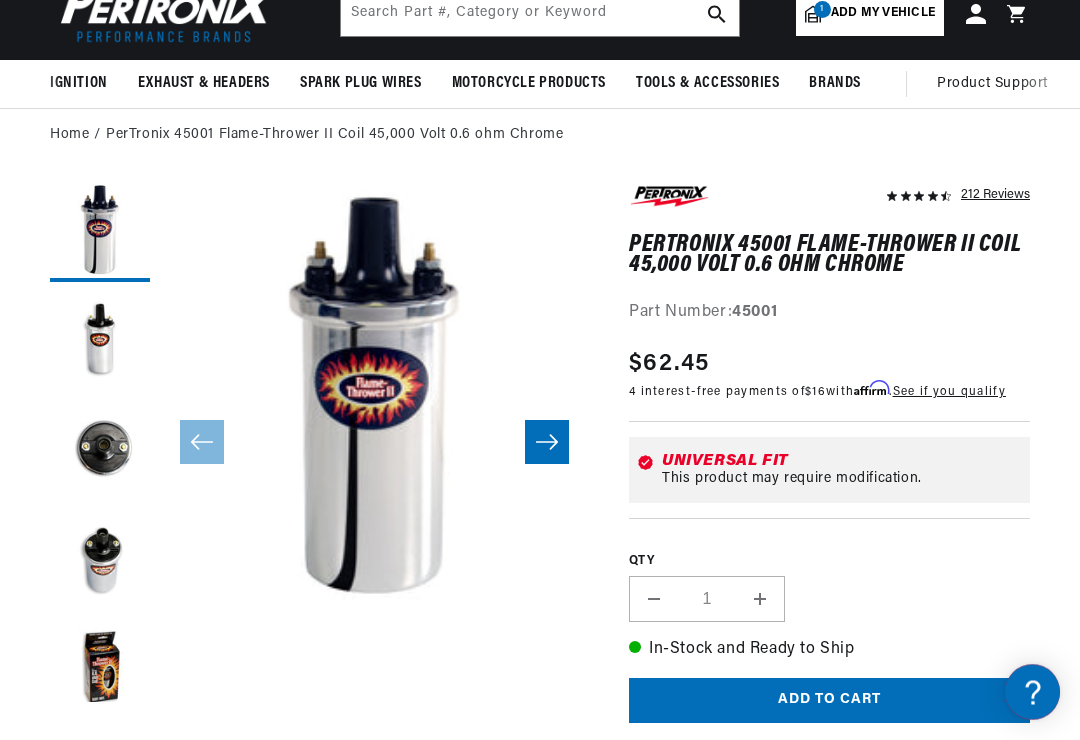 scroll, scrollTop: 169, scrollLeft: 0, axis: vertical 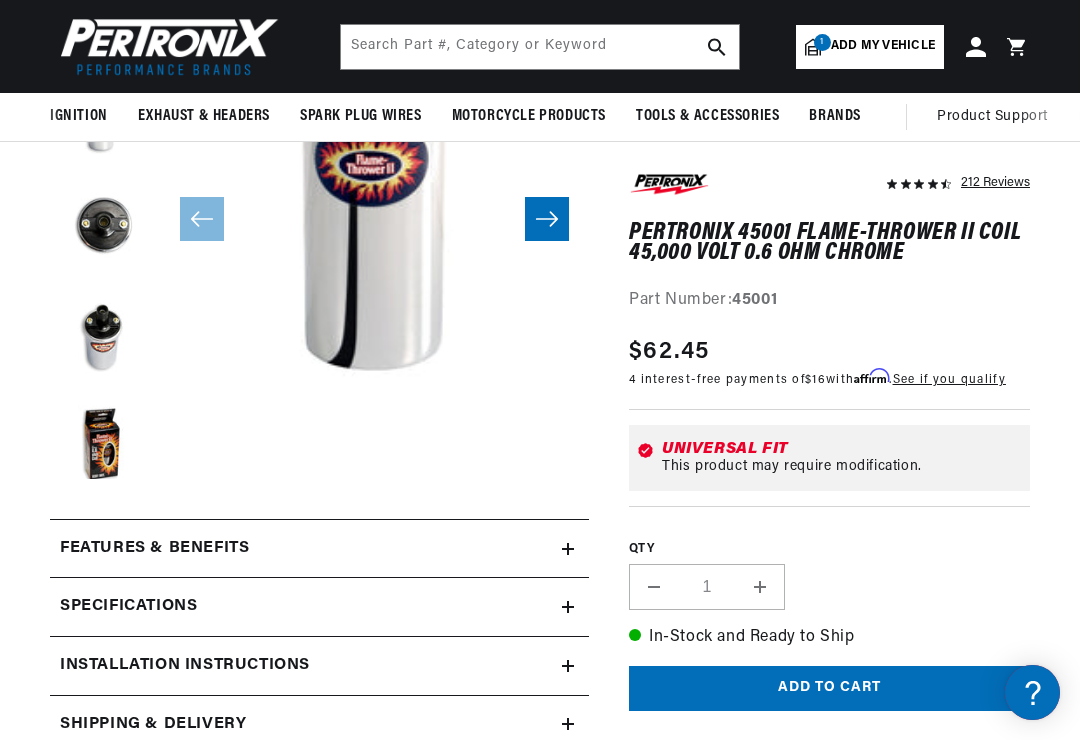 click on "This product may require modification." at bounding box center [842, 467] 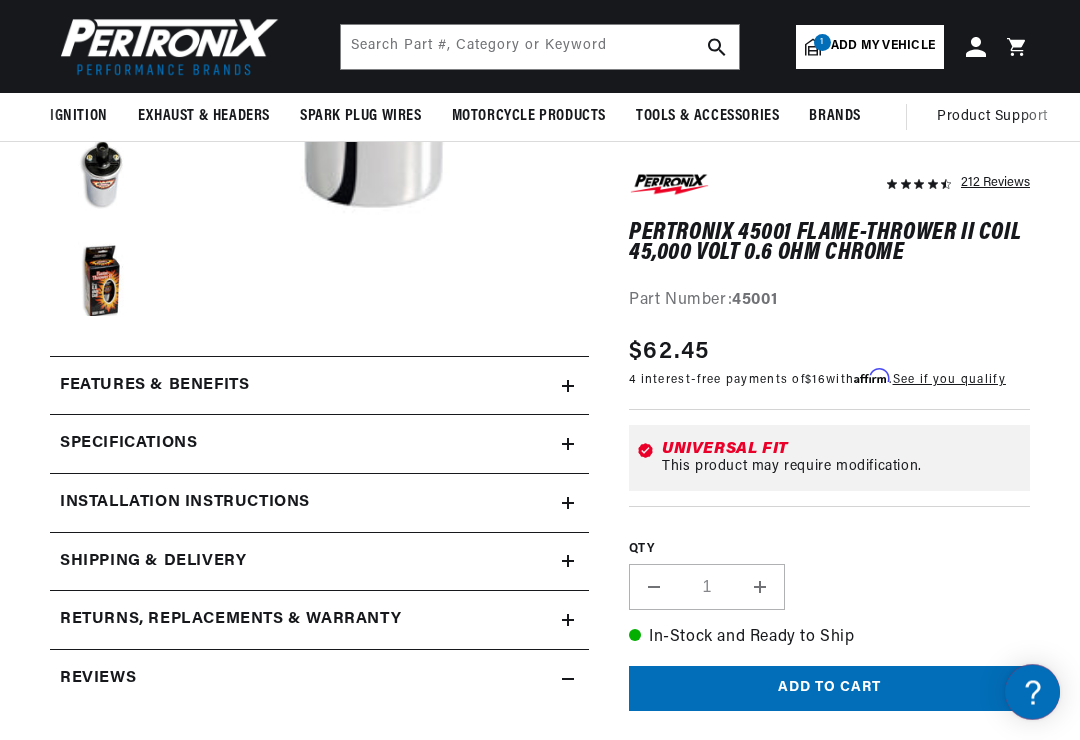 scroll, scrollTop: 505, scrollLeft: 0, axis: vertical 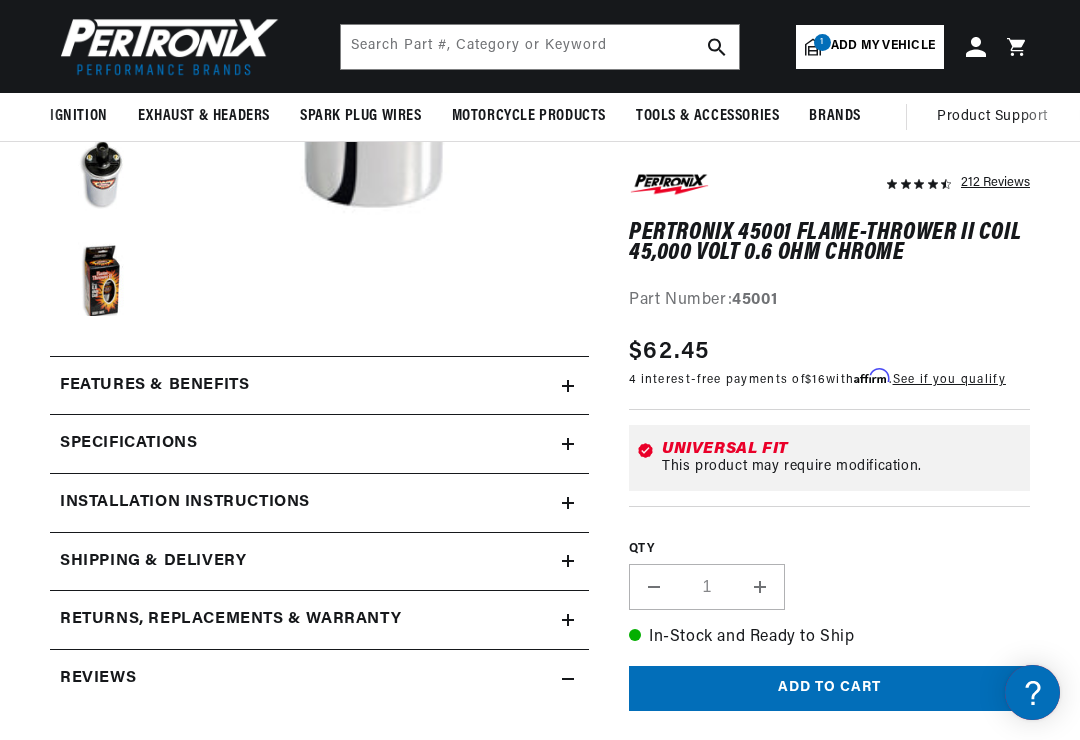click on "Features & Benefits" at bounding box center (306, 386) 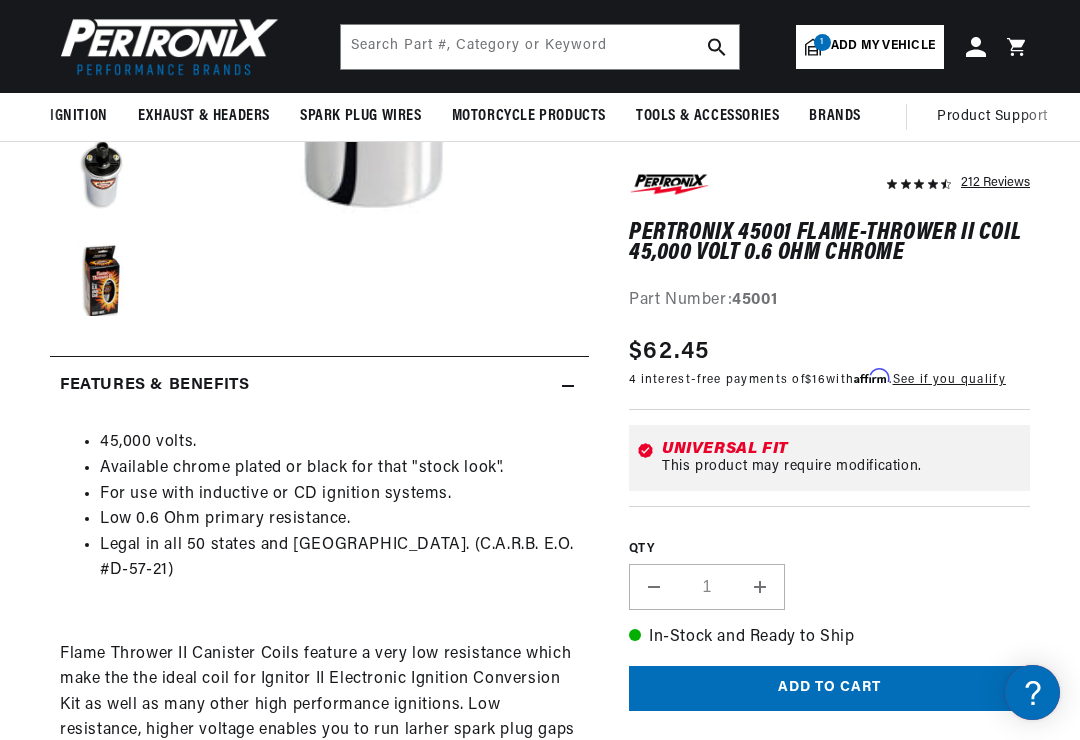 scroll, scrollTop: 0, scrollLeft: 0, axis: both 